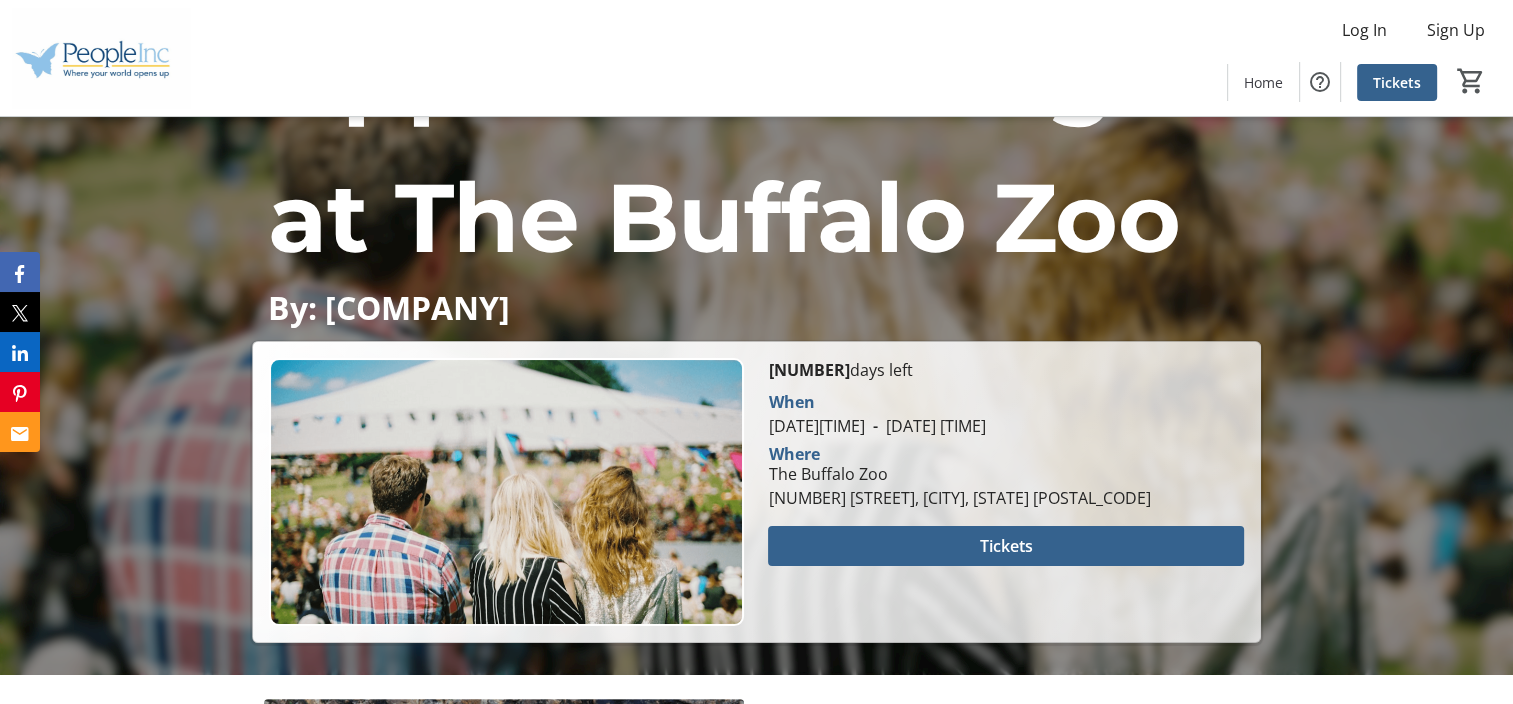 scroll, scrollTop: 260, scrollLeft: 0, axis: vertical 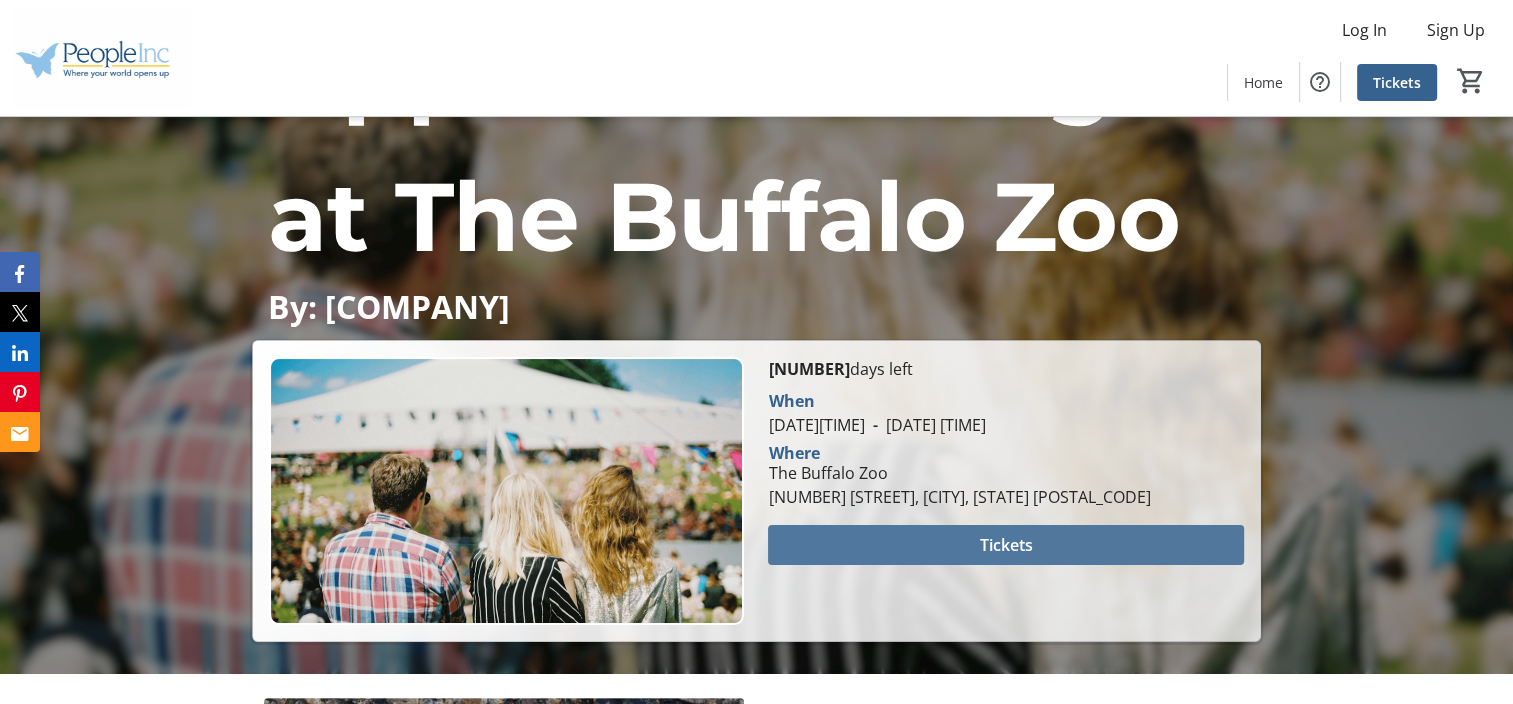 click at bounding box center [1005, 545] 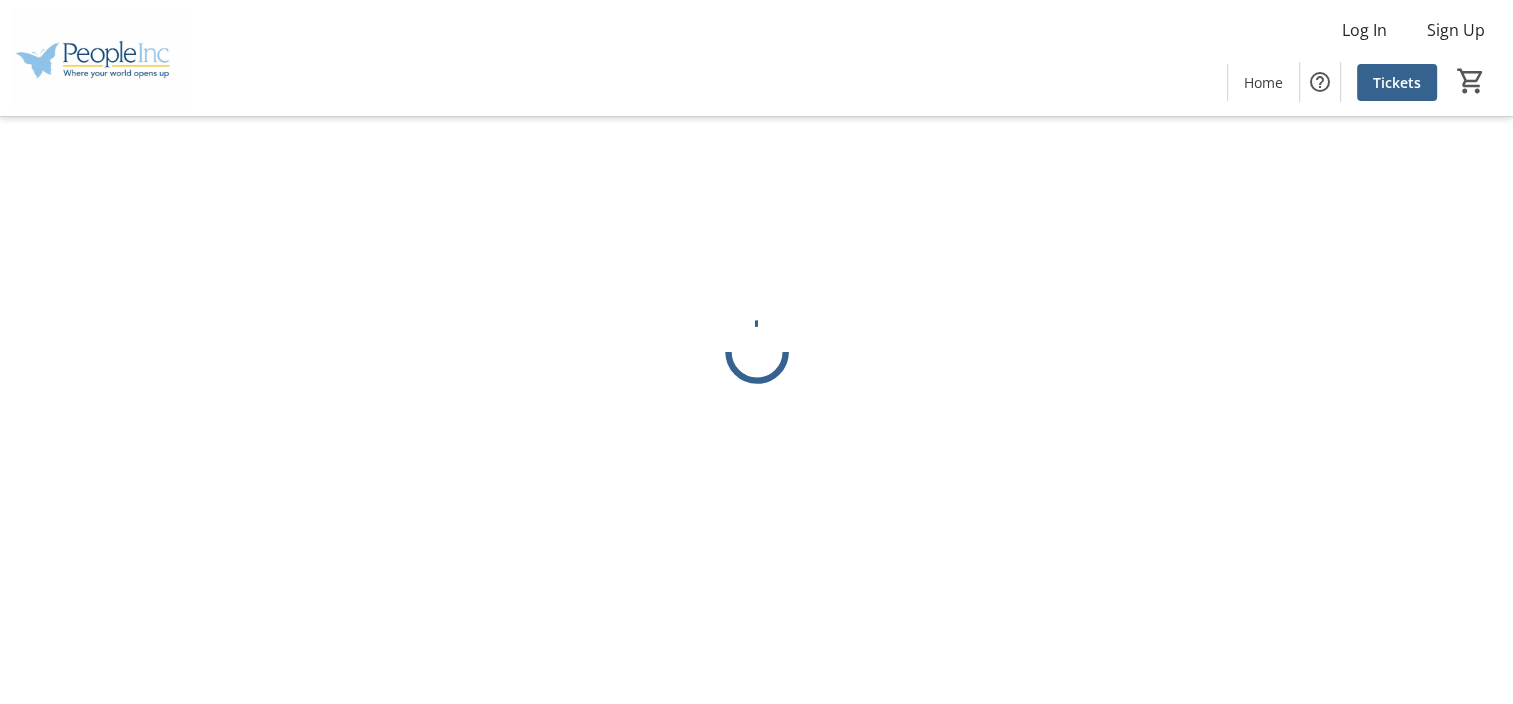 scroll, scrollTop: 0, scrollLeft: 0, axis: both 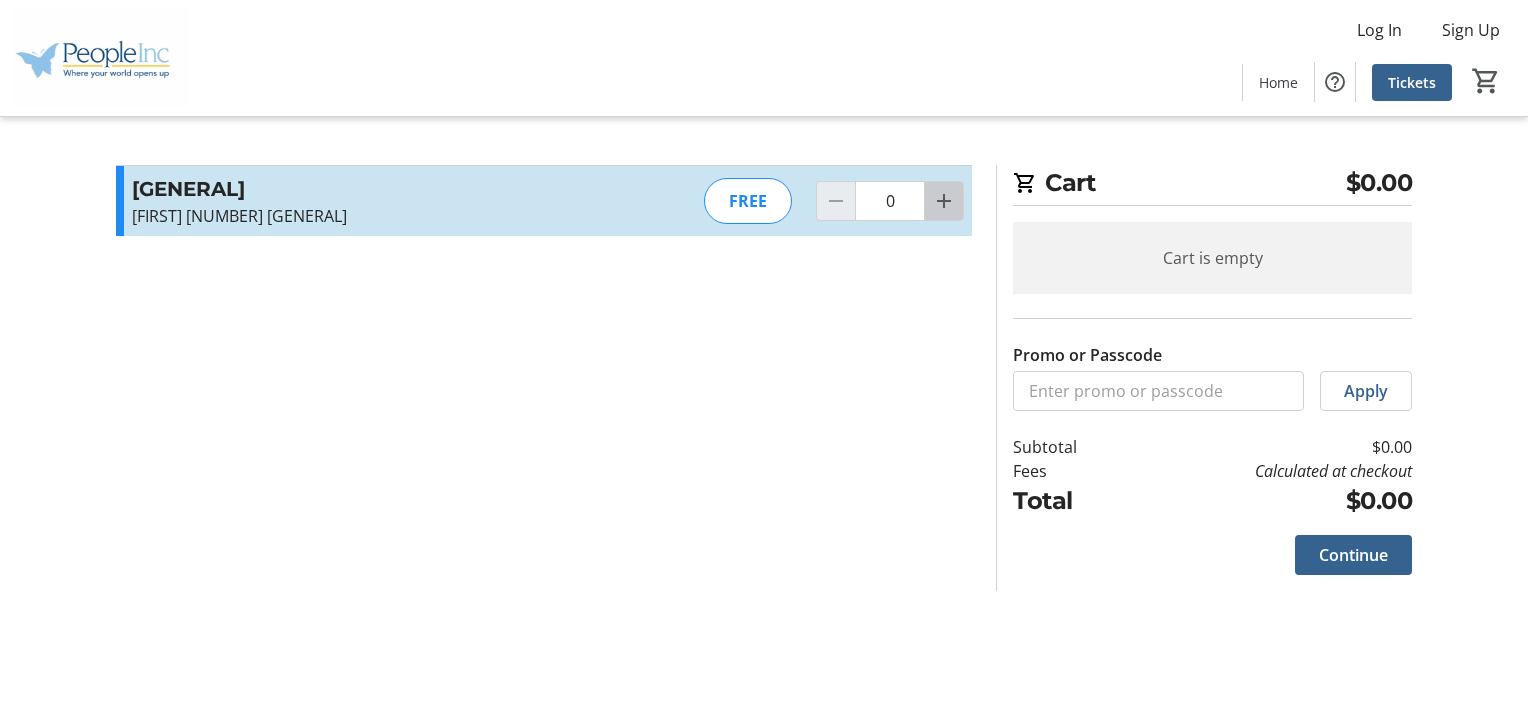 click 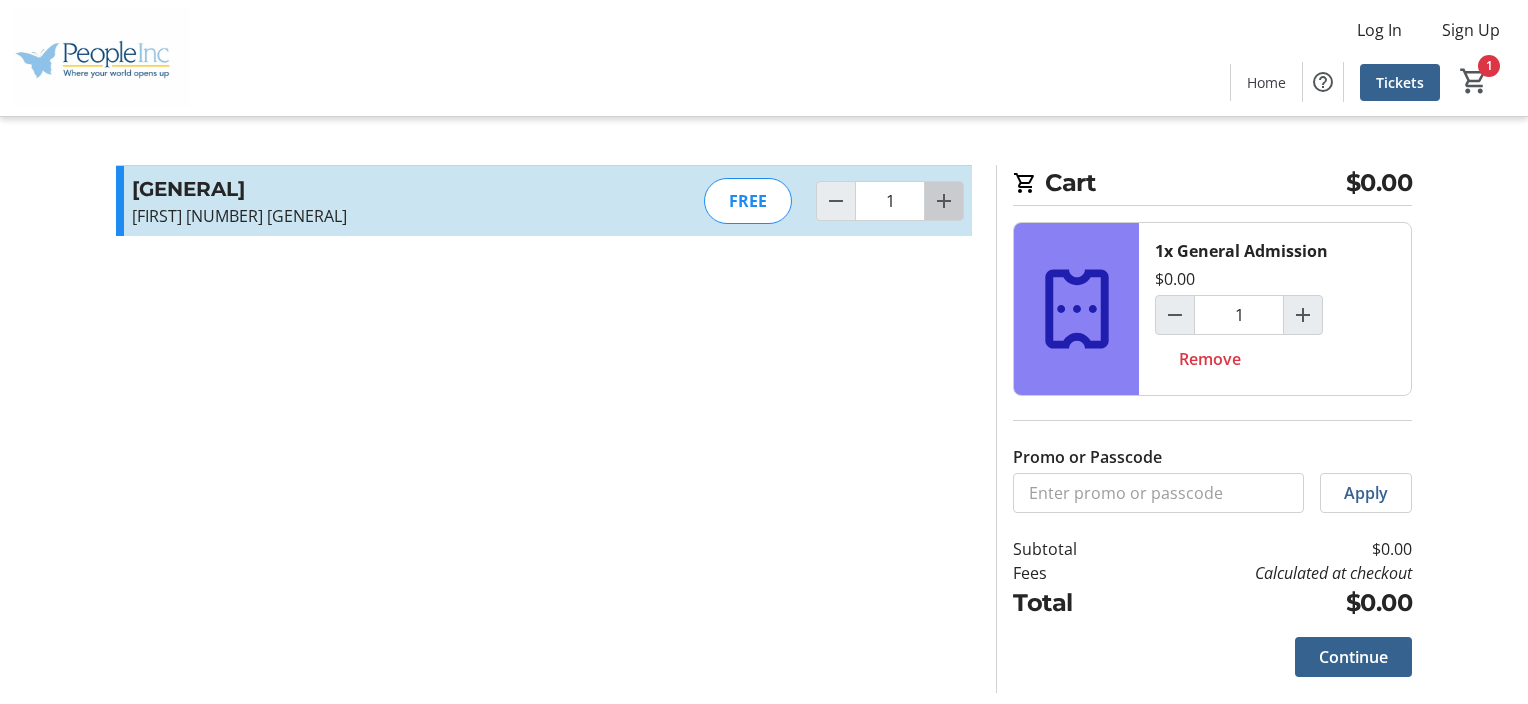 click 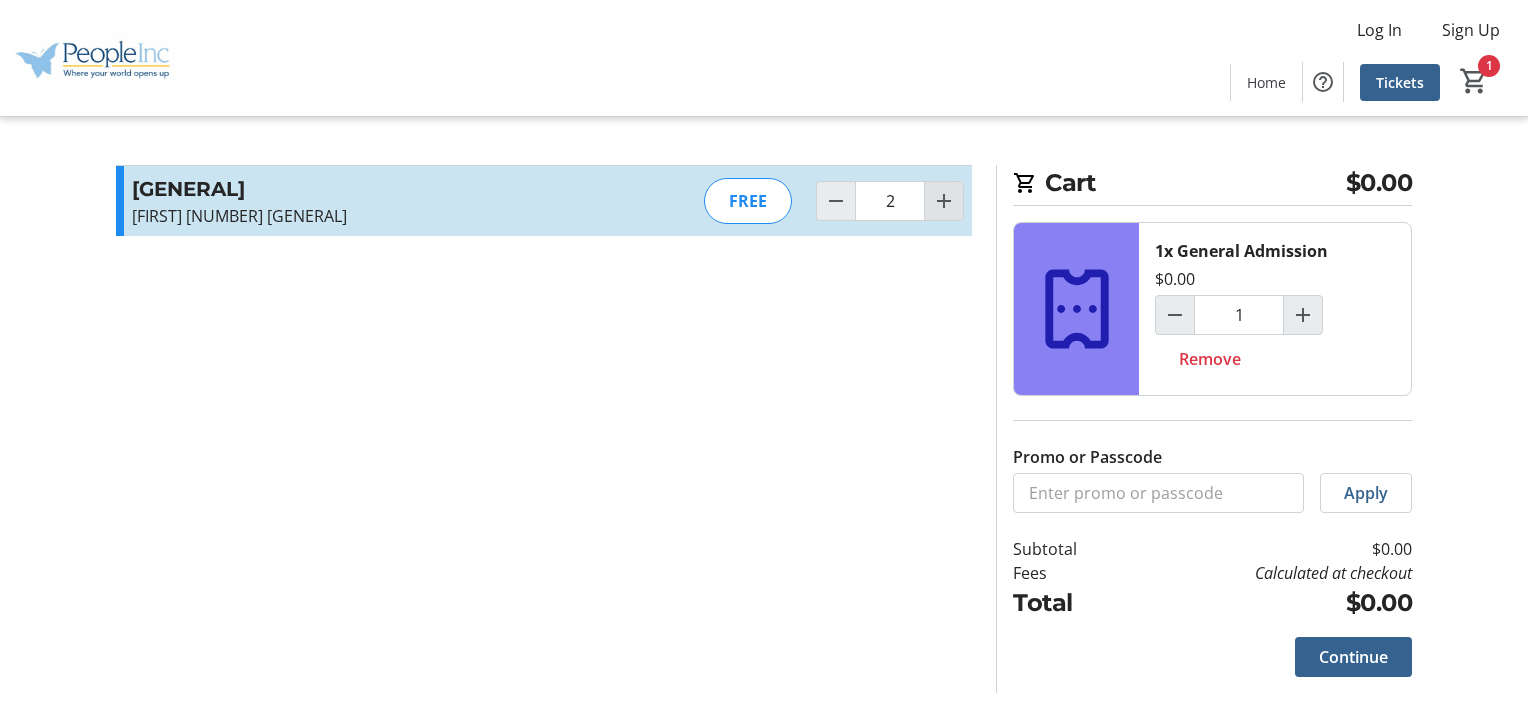 click 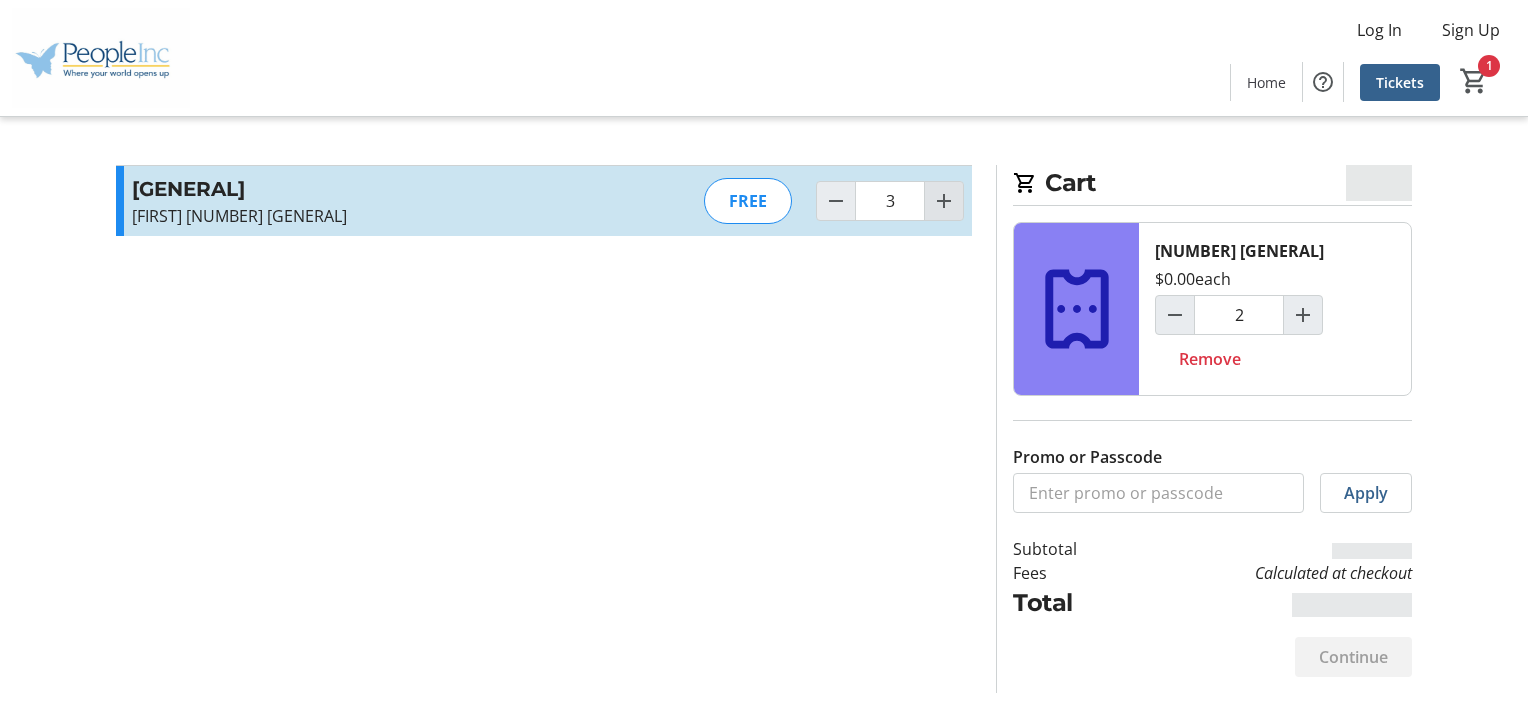 type on "3" 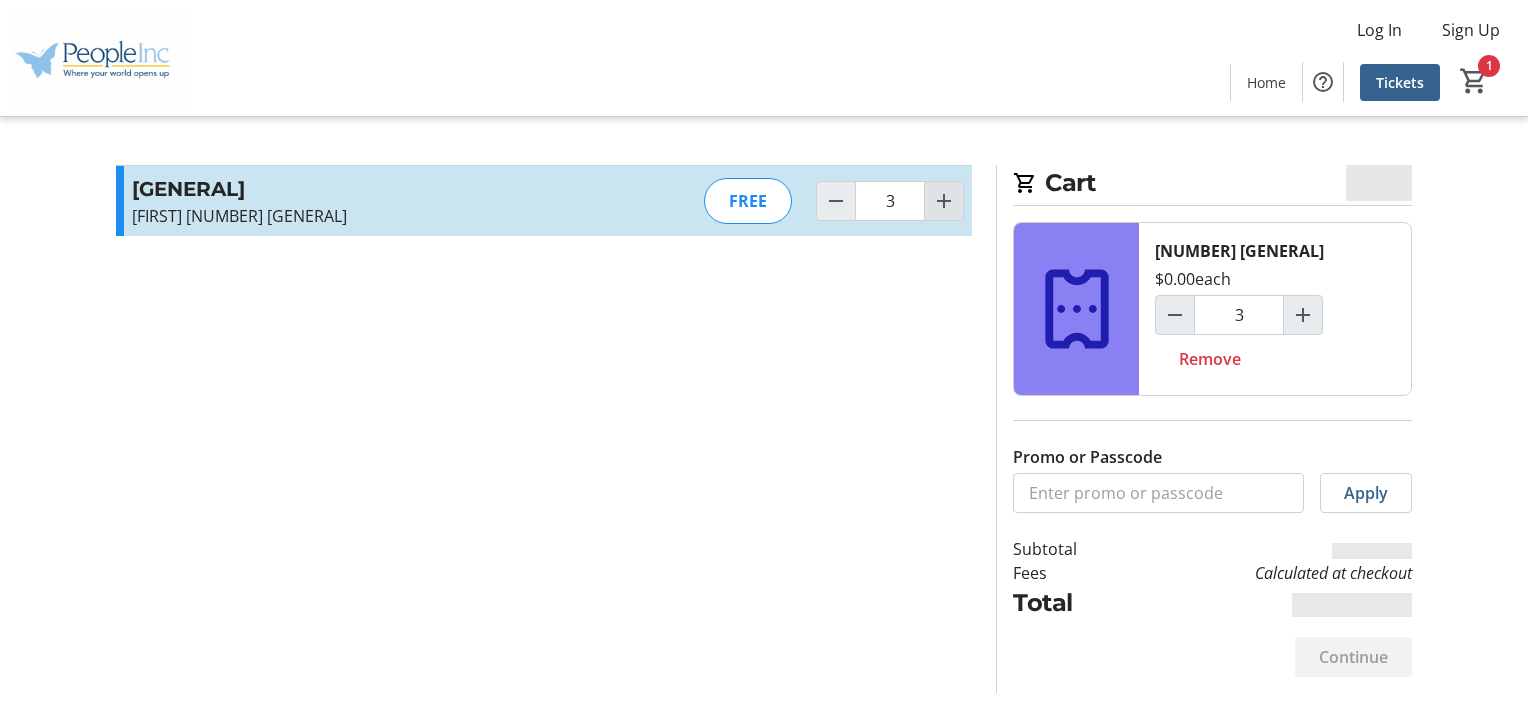 click 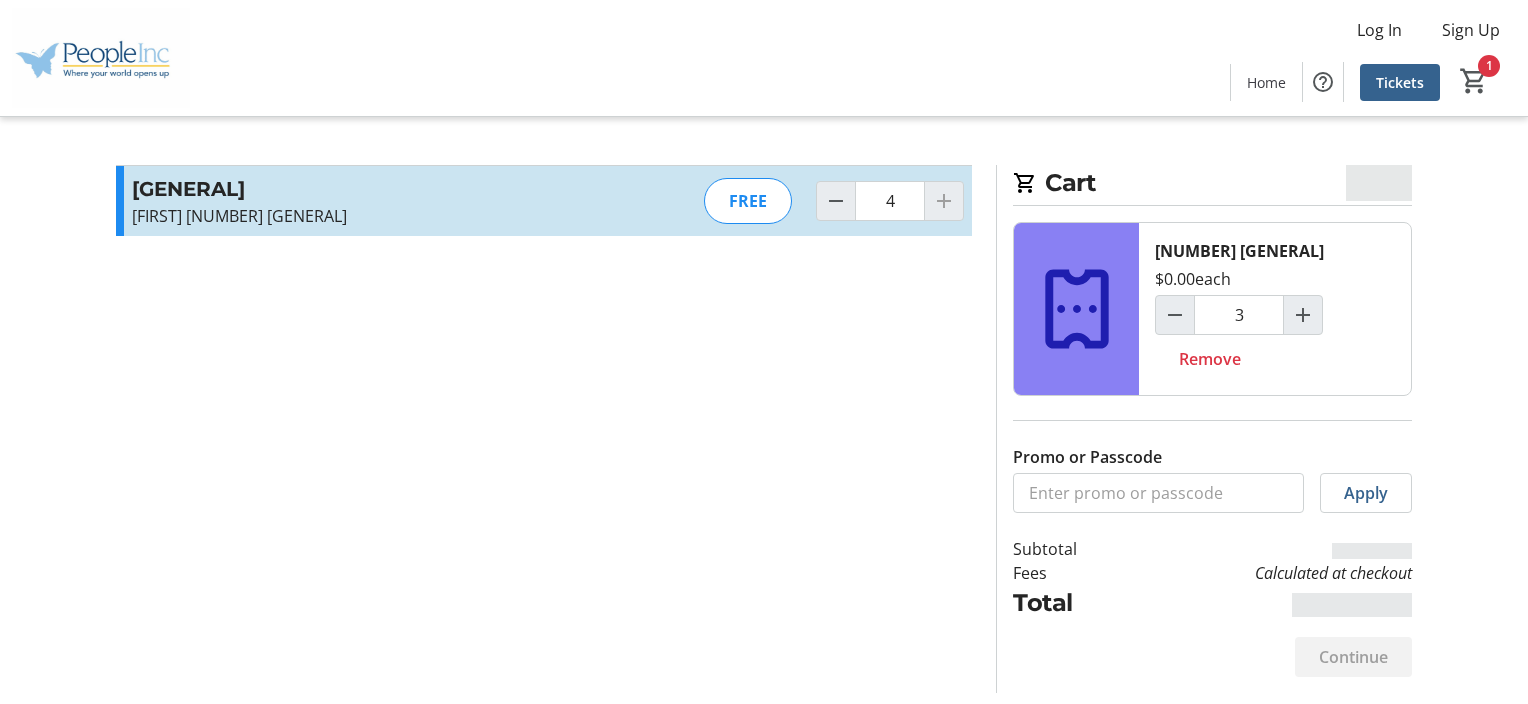 type on "4" 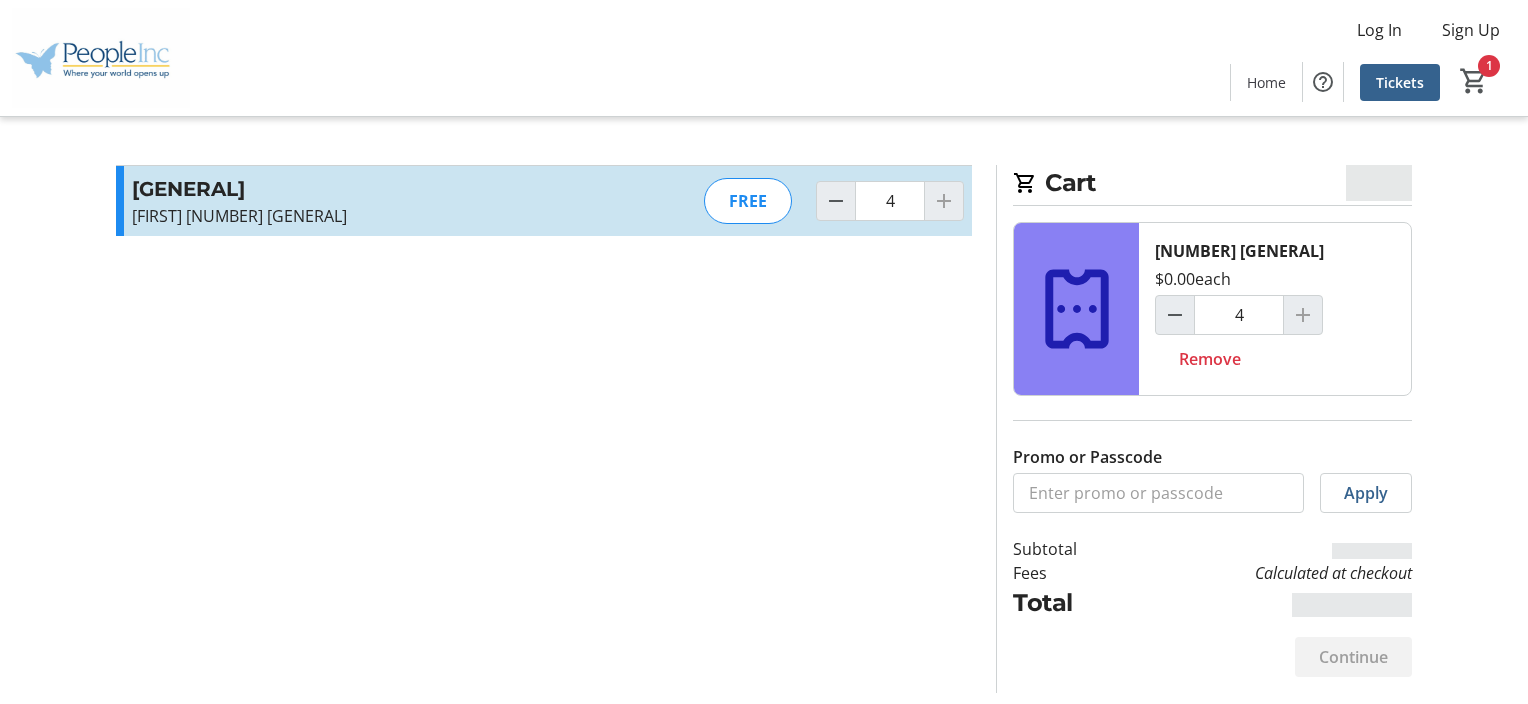 click 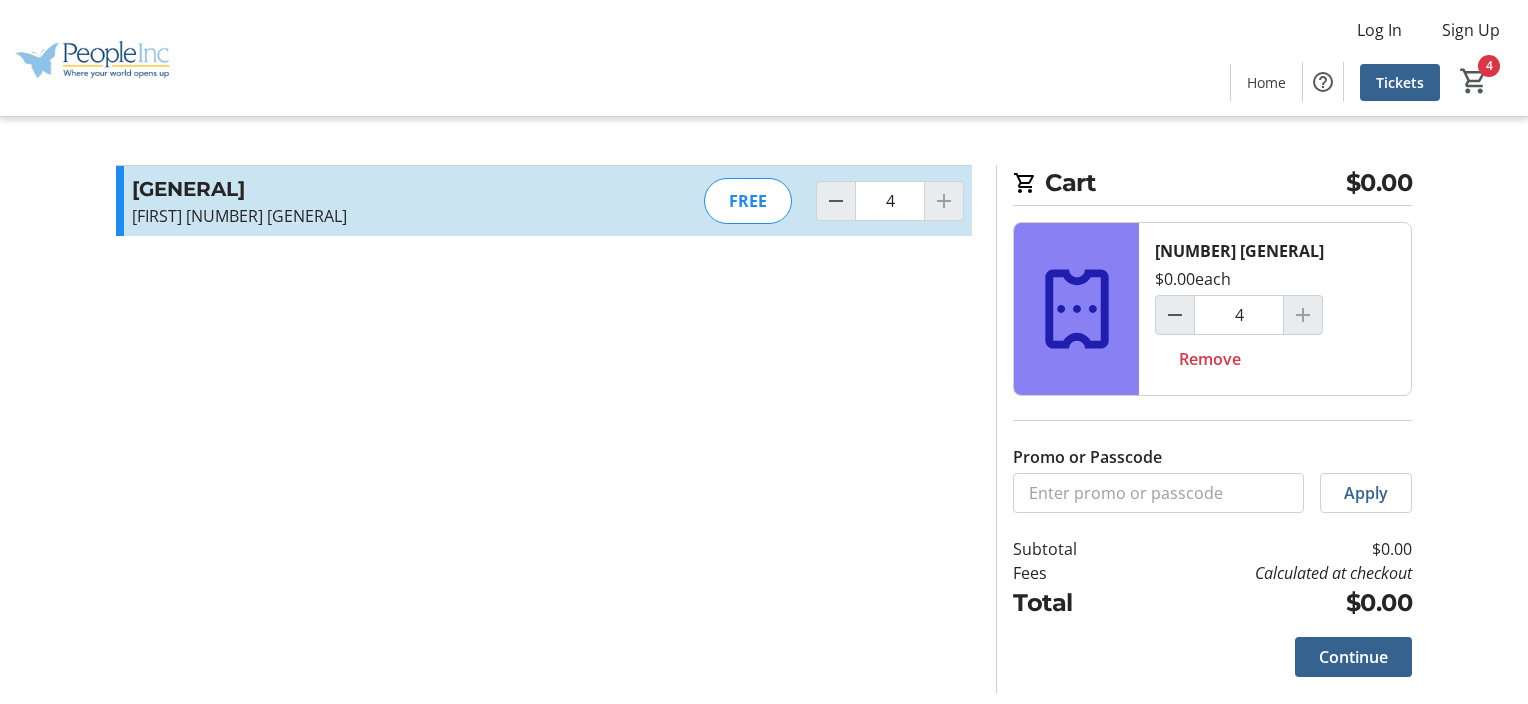 click 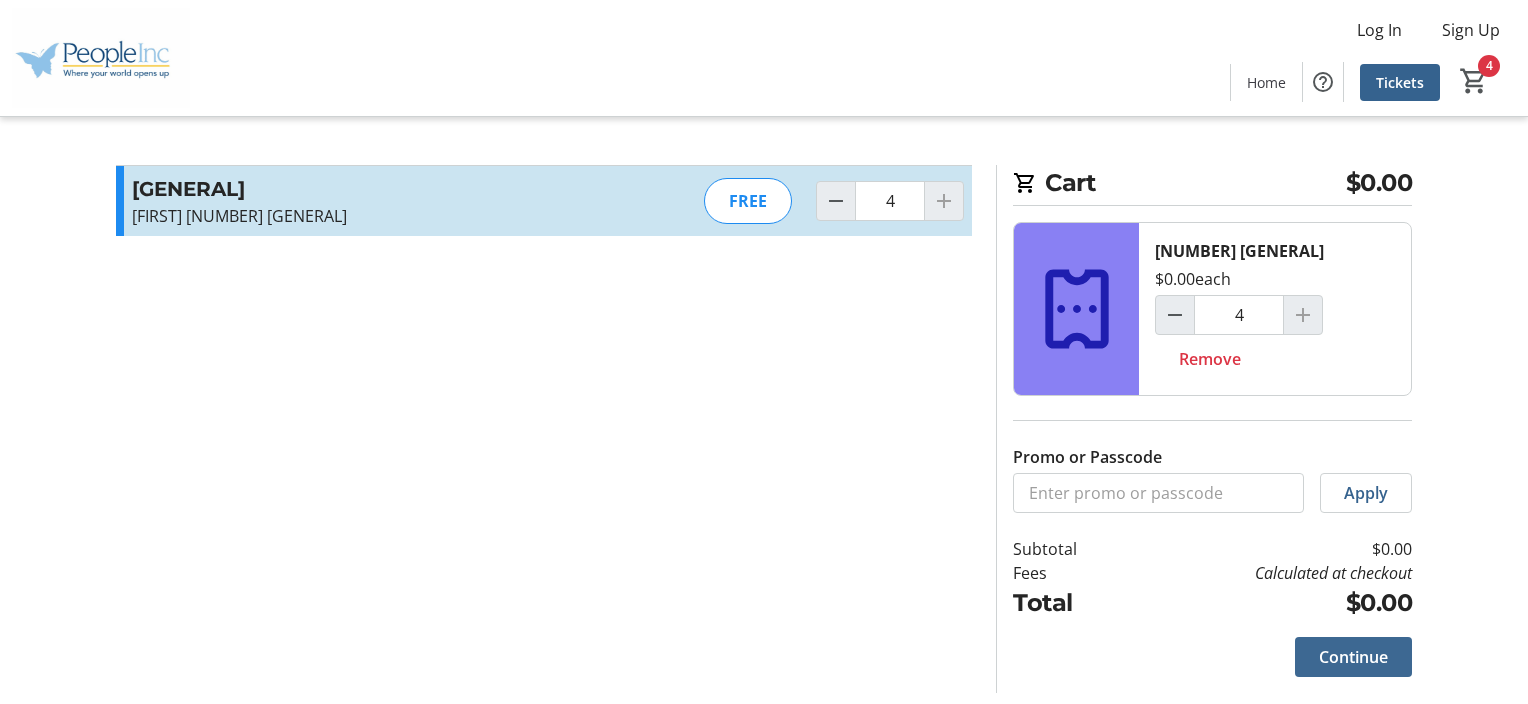 click on "Continue" 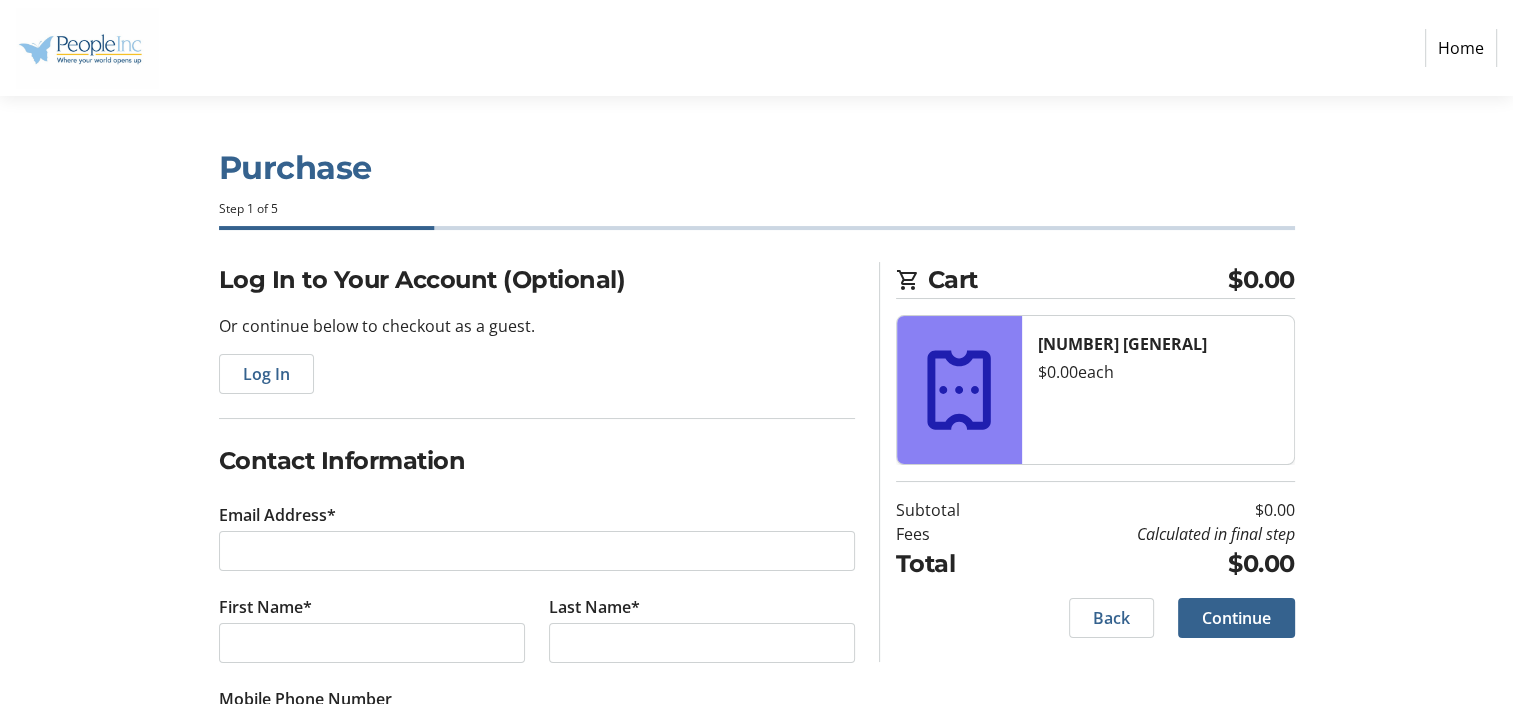 scroll, scrollTop: 97, scrollLeft: 0, axis: vertical 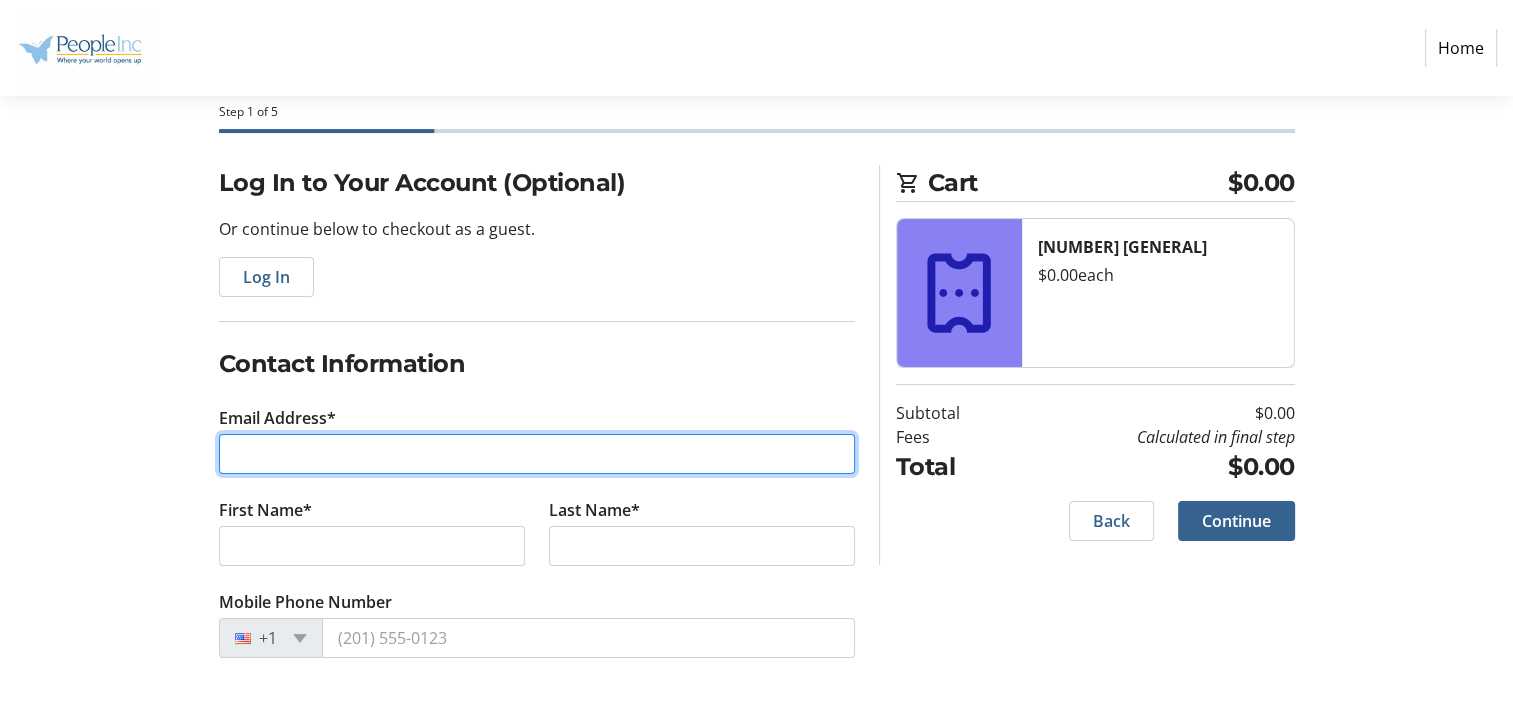 click on "Email Address*" at bounding box center (537, 454) 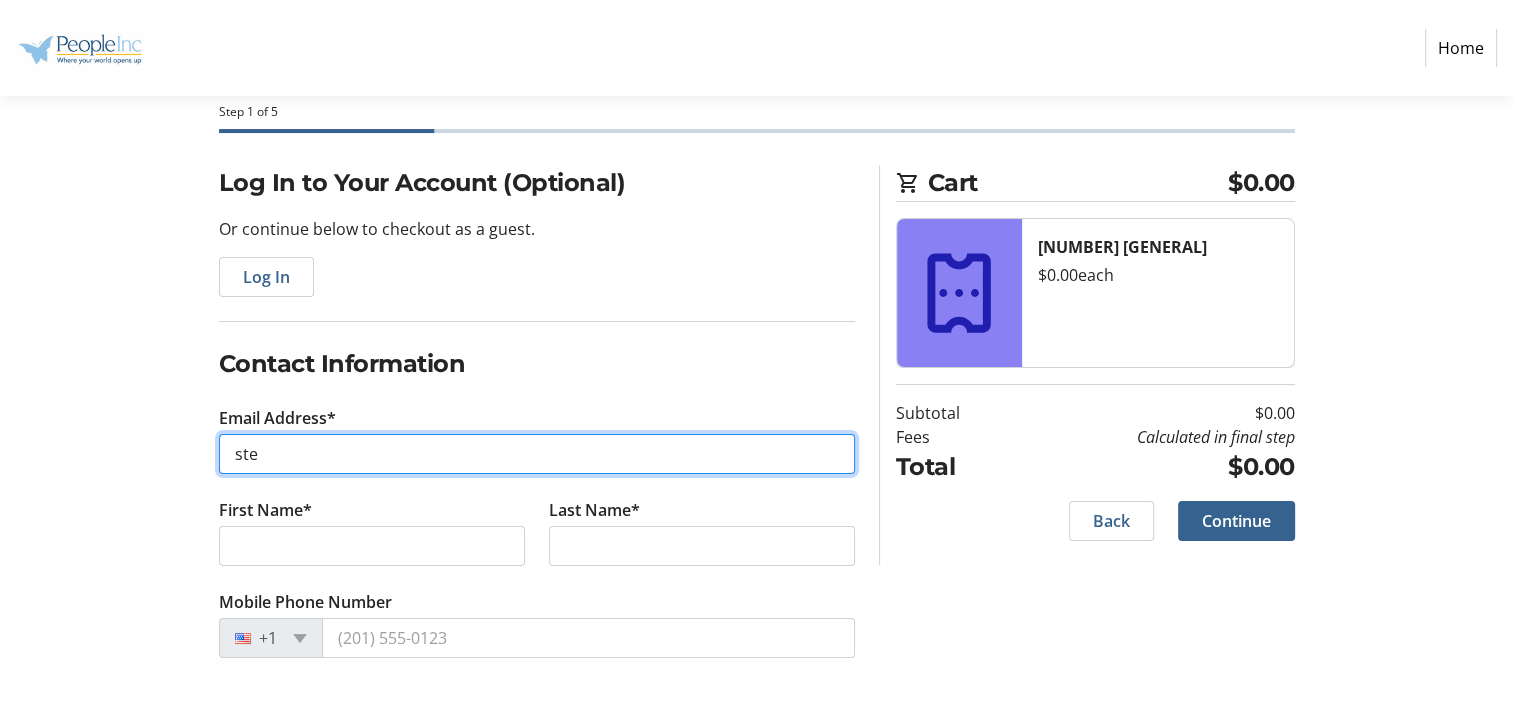type on "[EMAIL]" 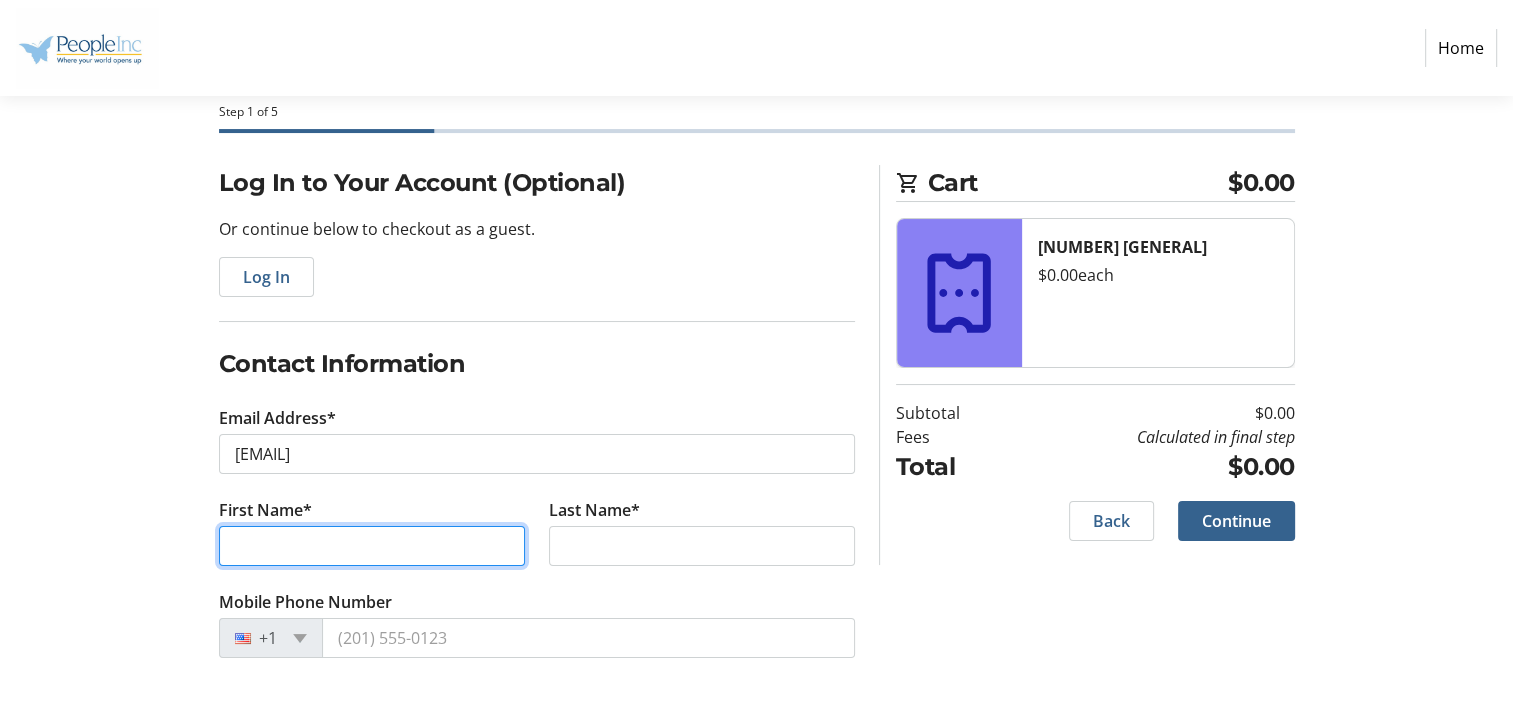 click on "First Name*" at bounding box center (372, 546) 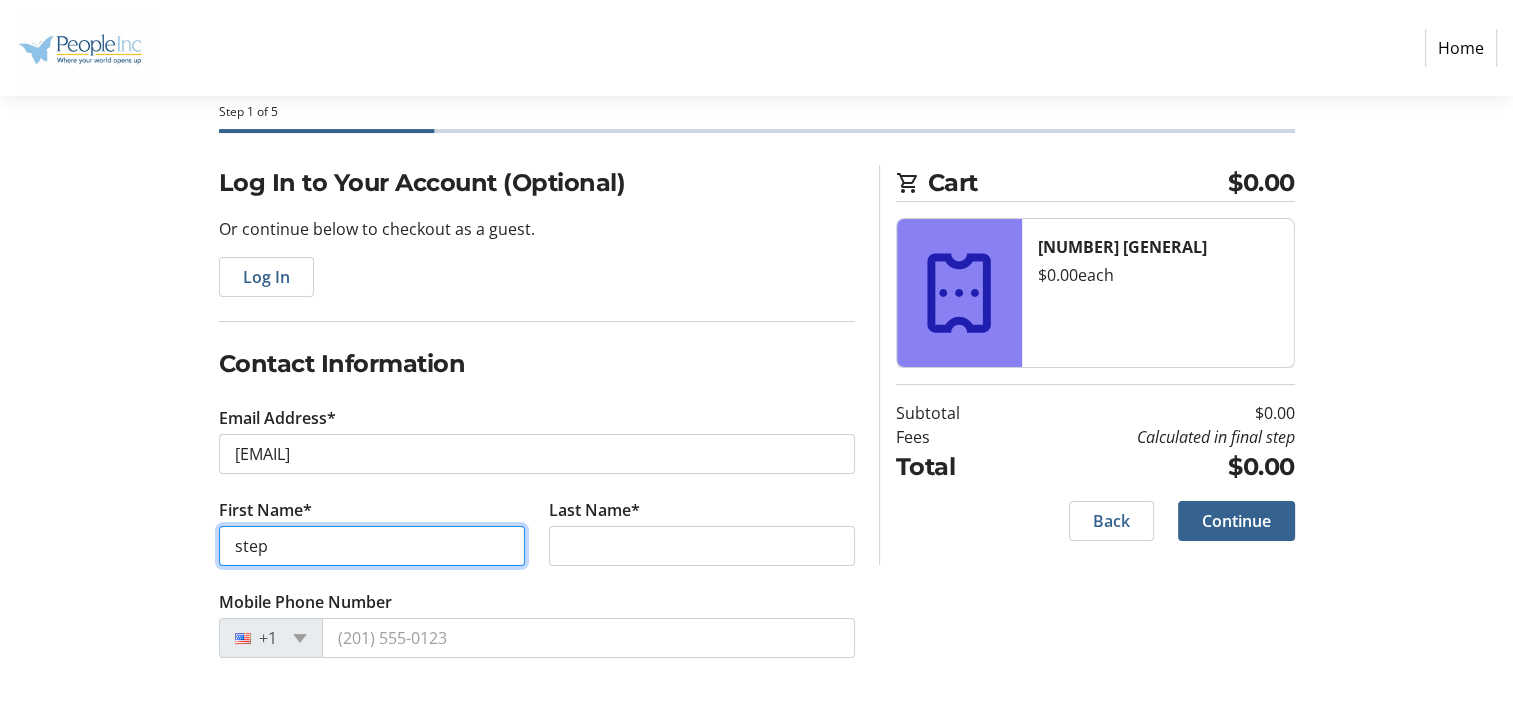 type on "[FIRST]" 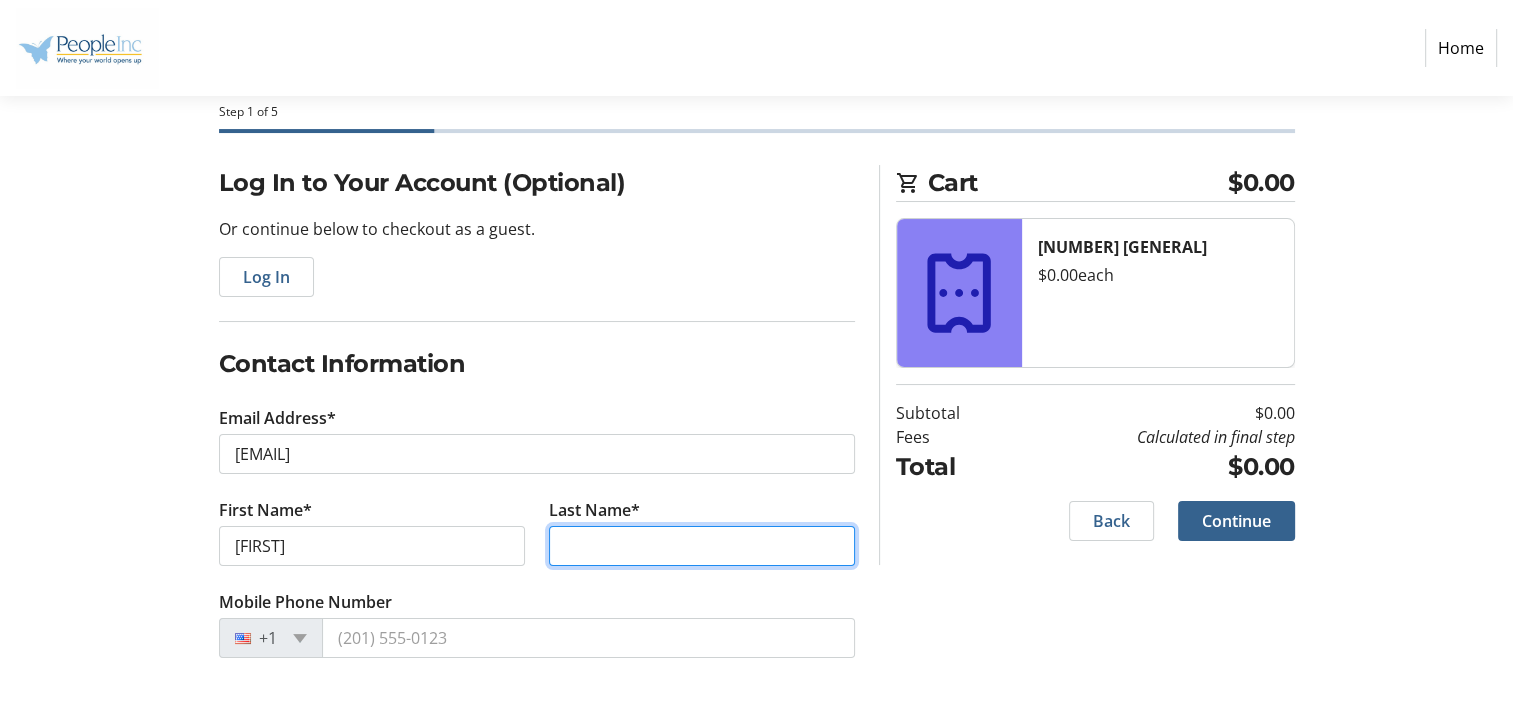 type on "[LAST]" 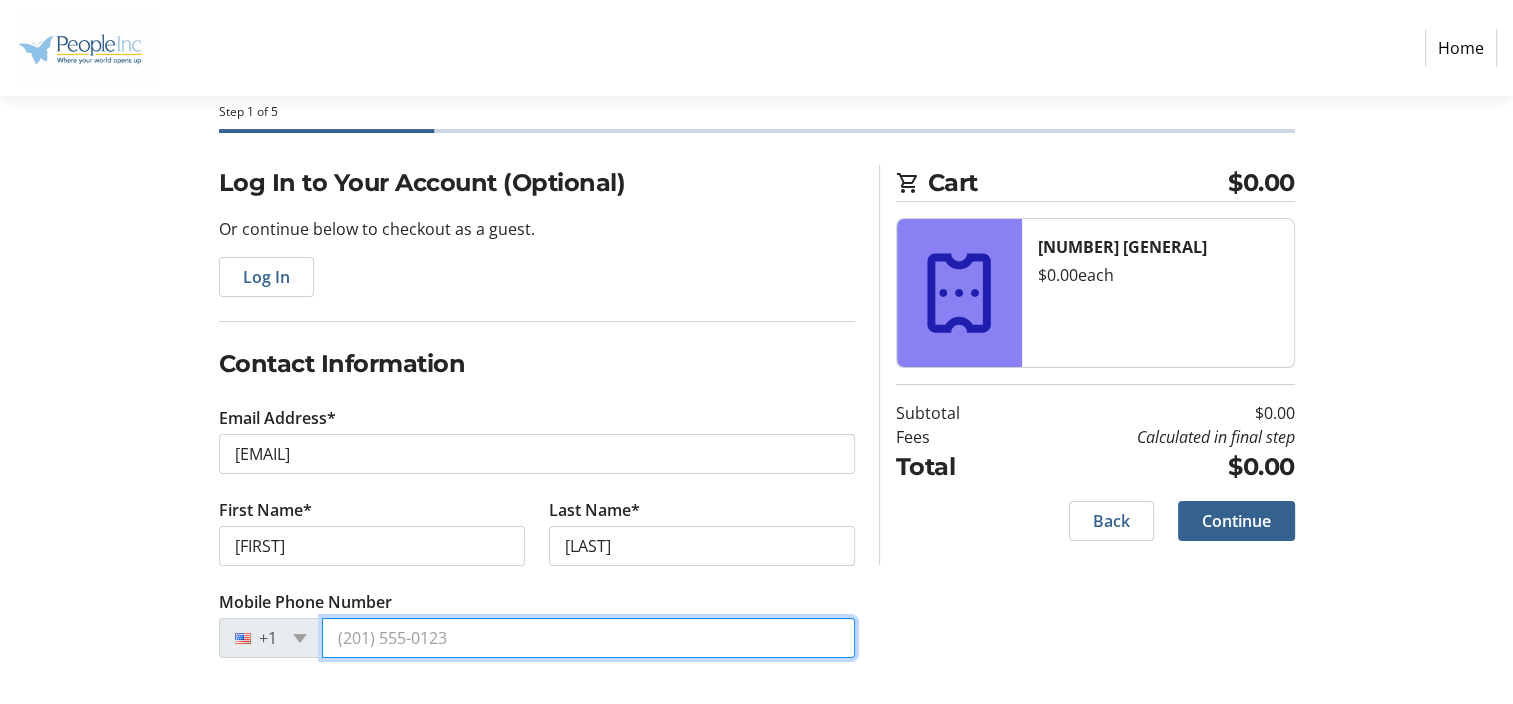 click on "Mobile Phone Number" at bounding box center (588, 638) 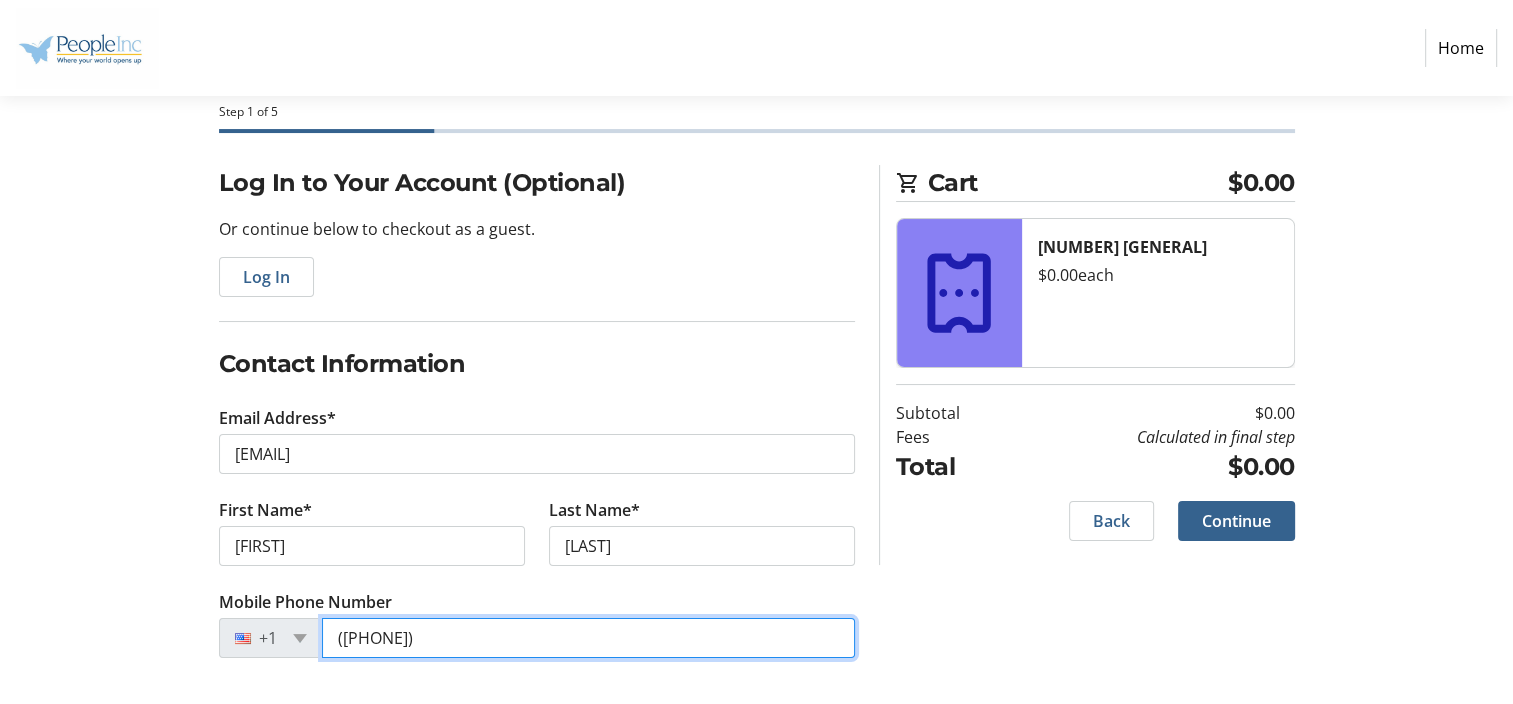 type on "([PHONE])" 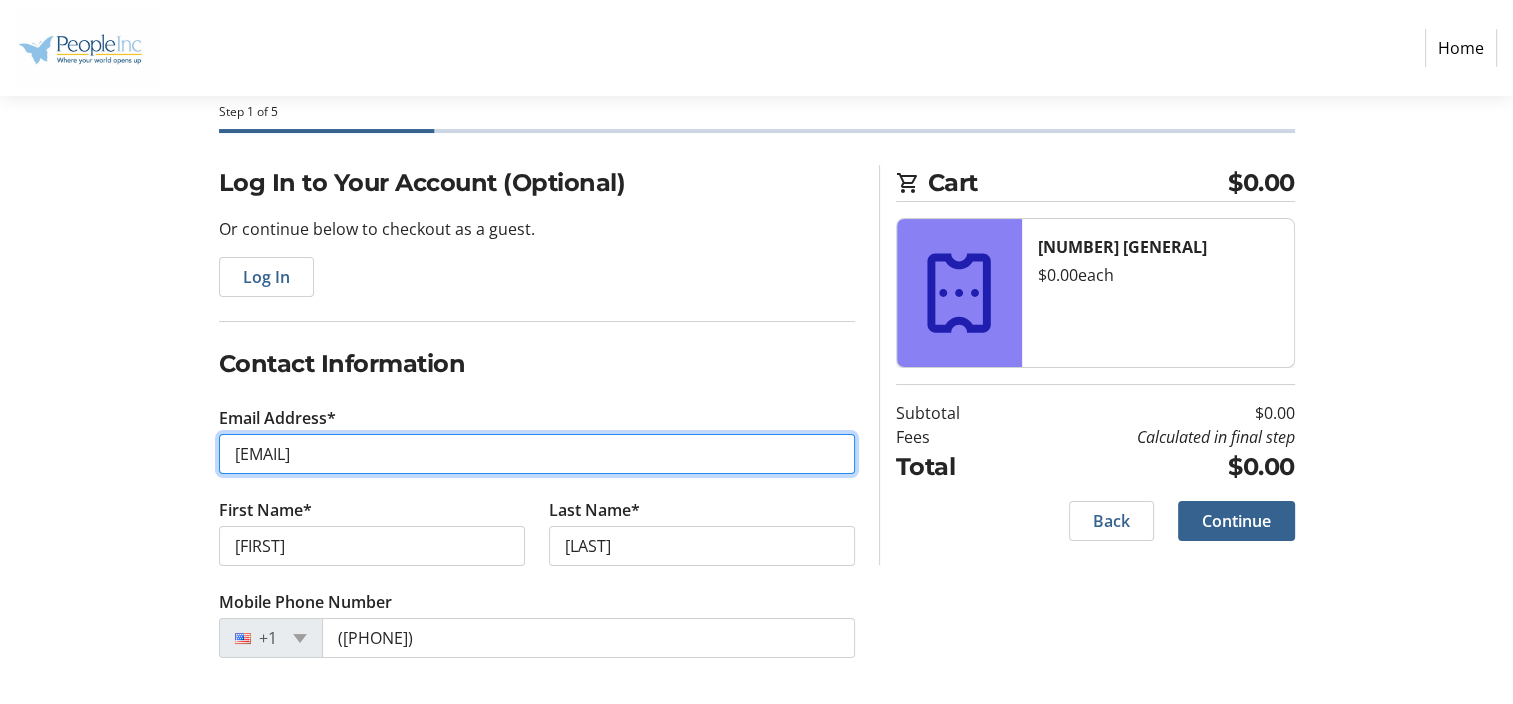 click on "[EMAIL]" at bounding box center (537, 454) 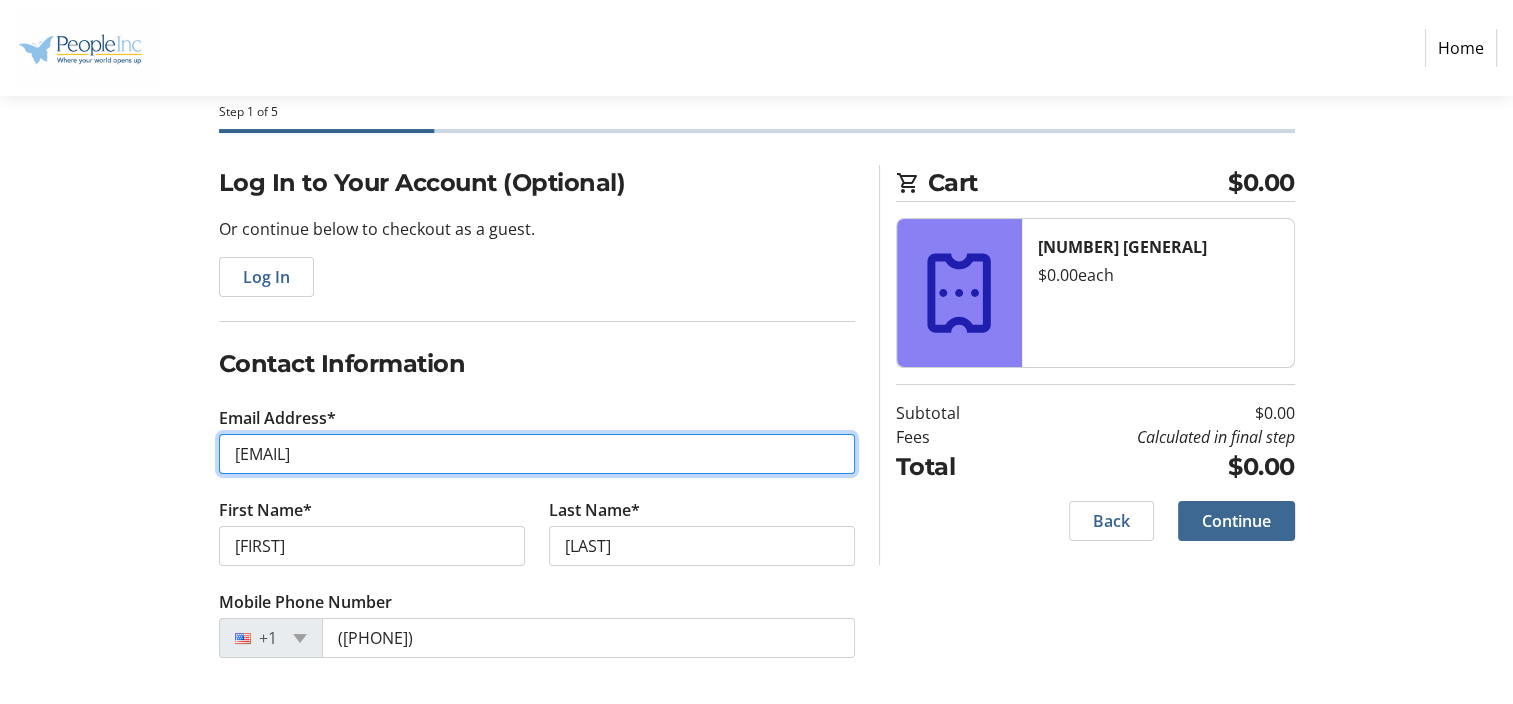 type on "[EMAIL]" 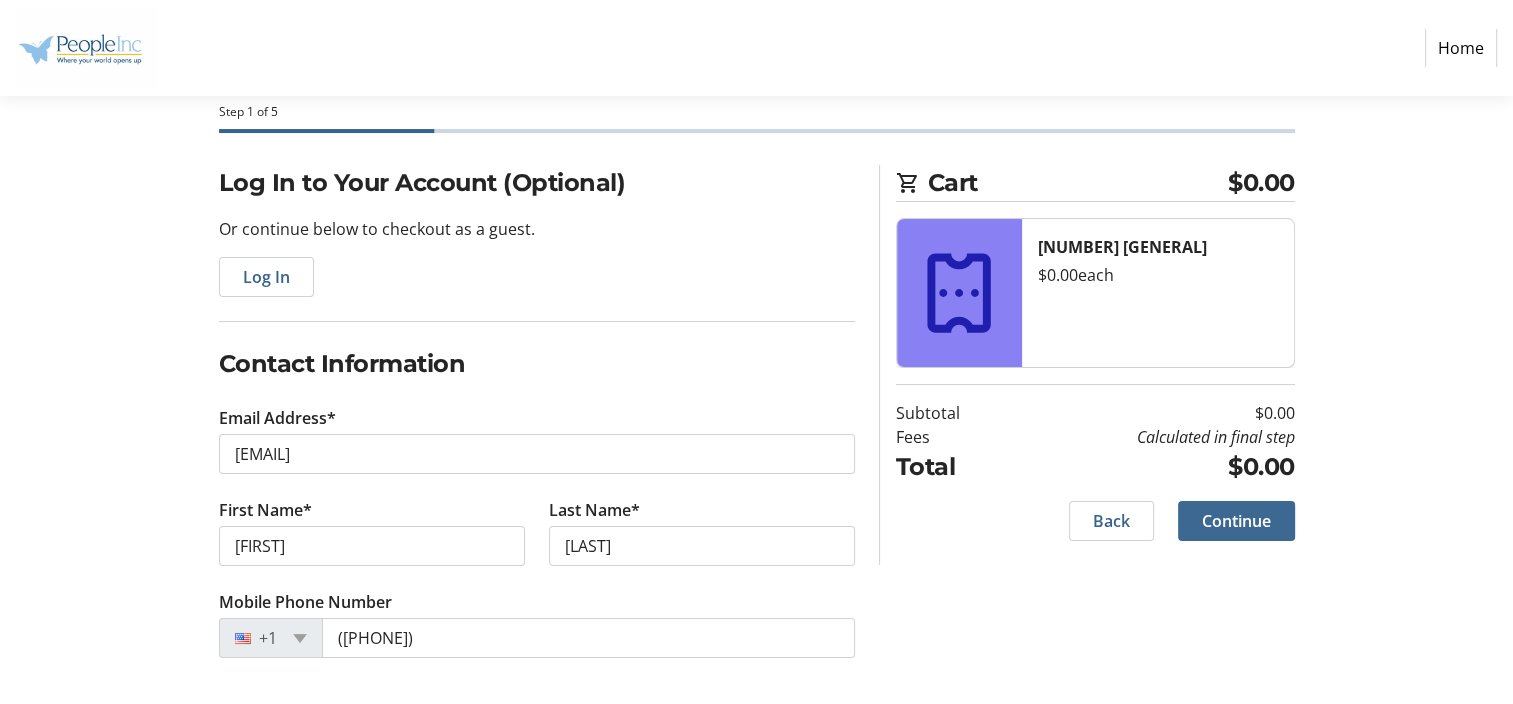 click on "Continue" 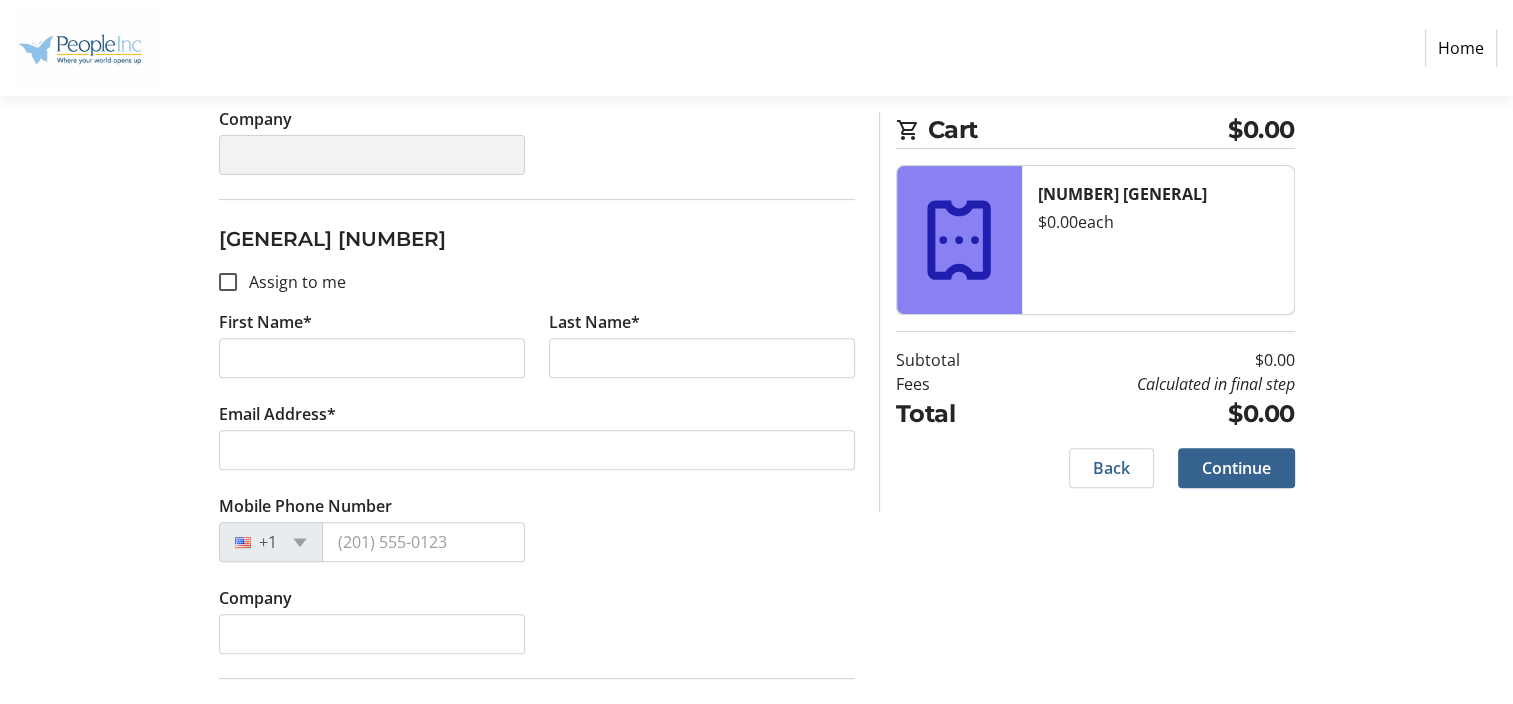 scroll, scrollTop: 643, scrollLeft: 0, axis: vertical 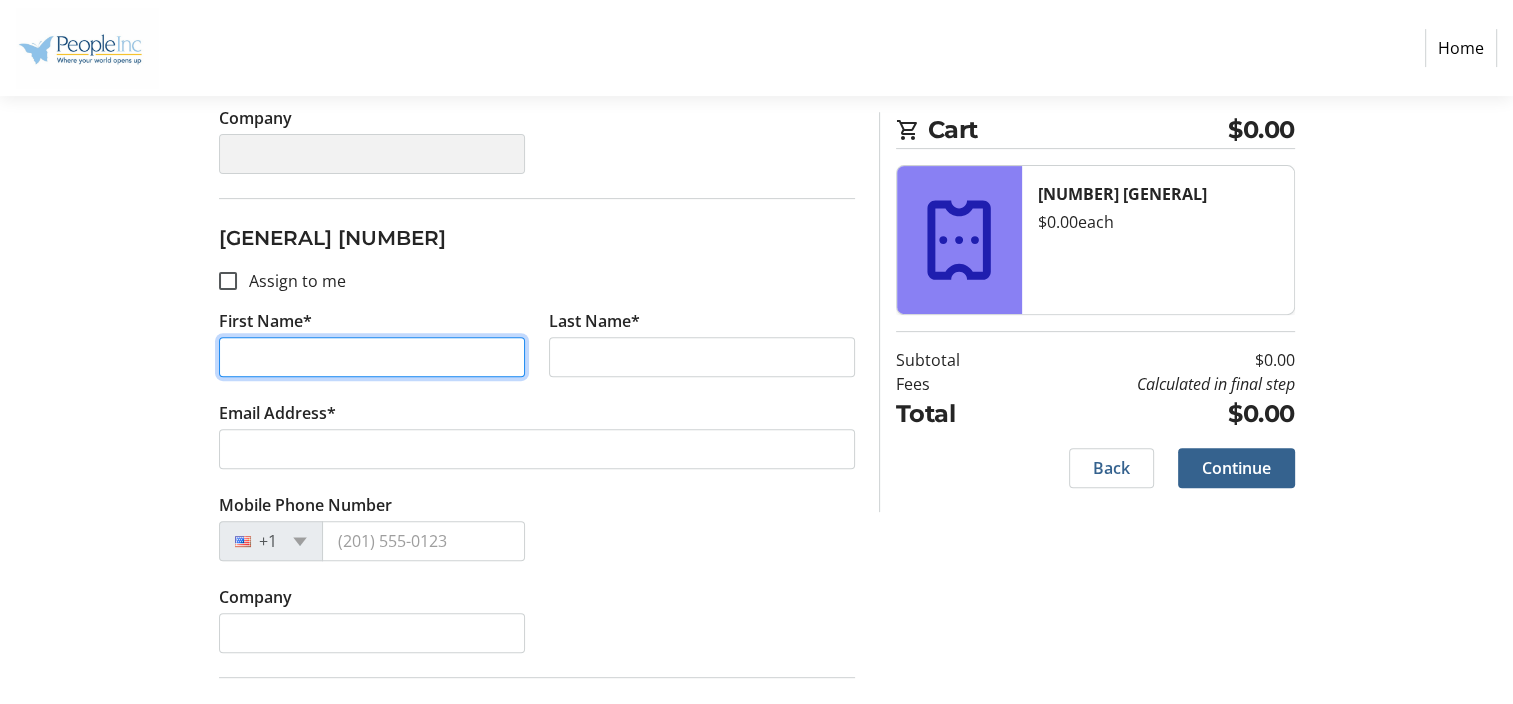 click on "First Name*" at bounding box center [372, 357] 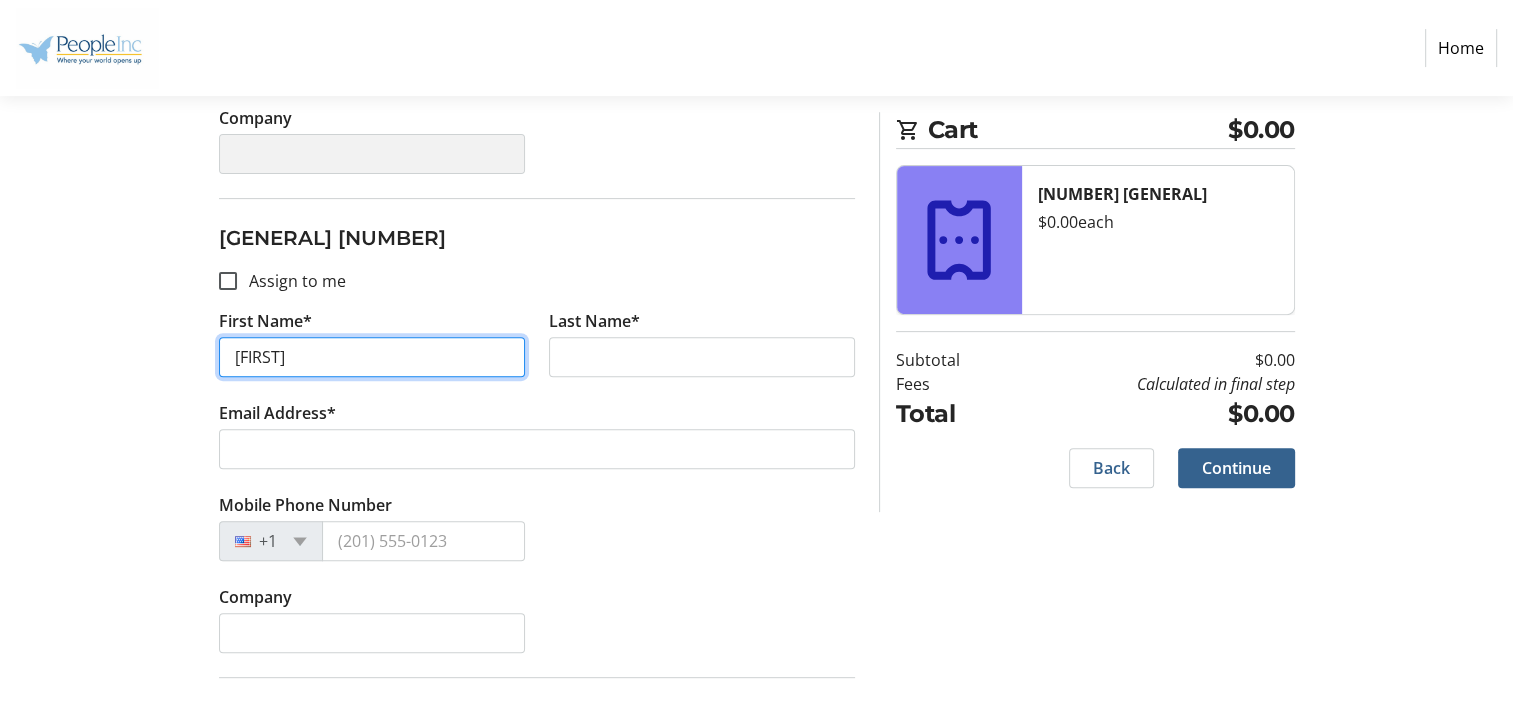 type on "[FIRST]" 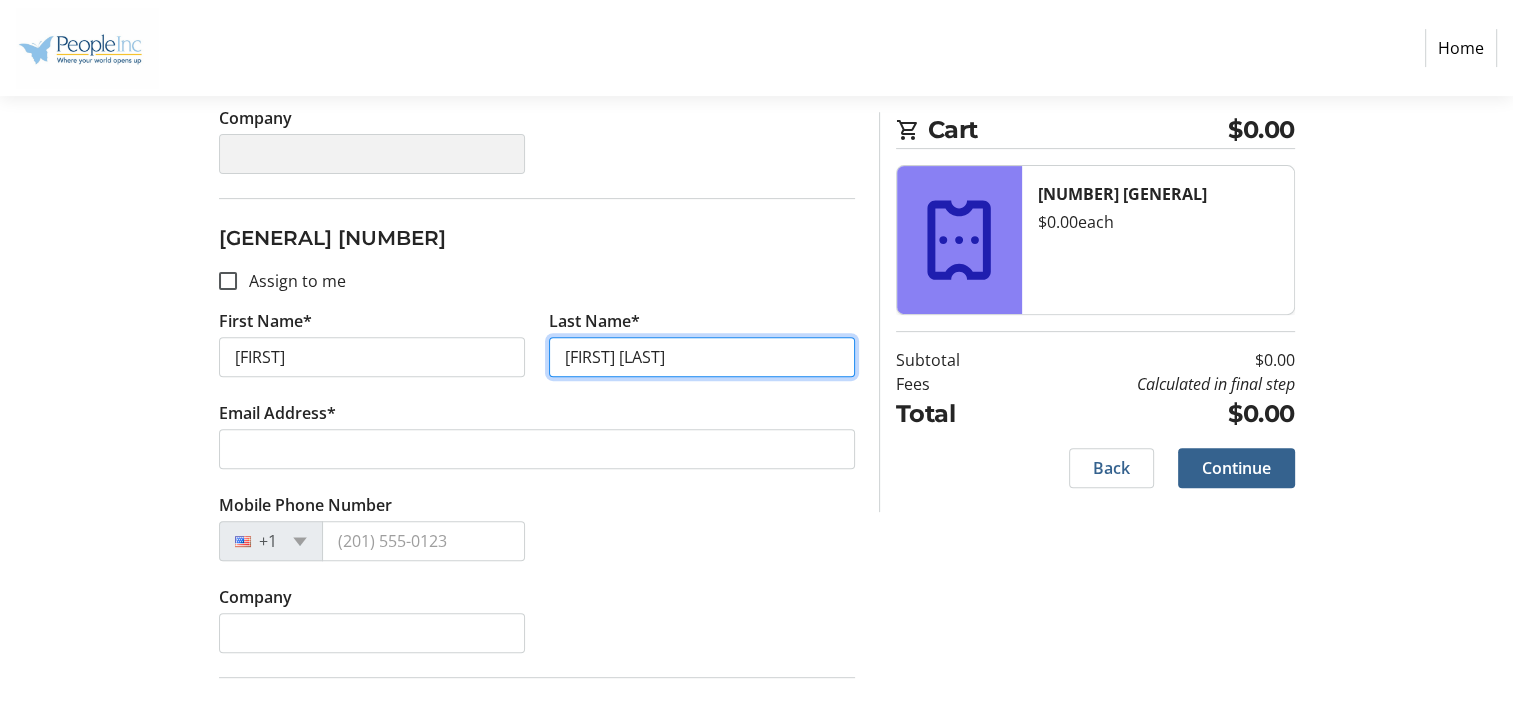 type on "[FIRST] [LAST]" 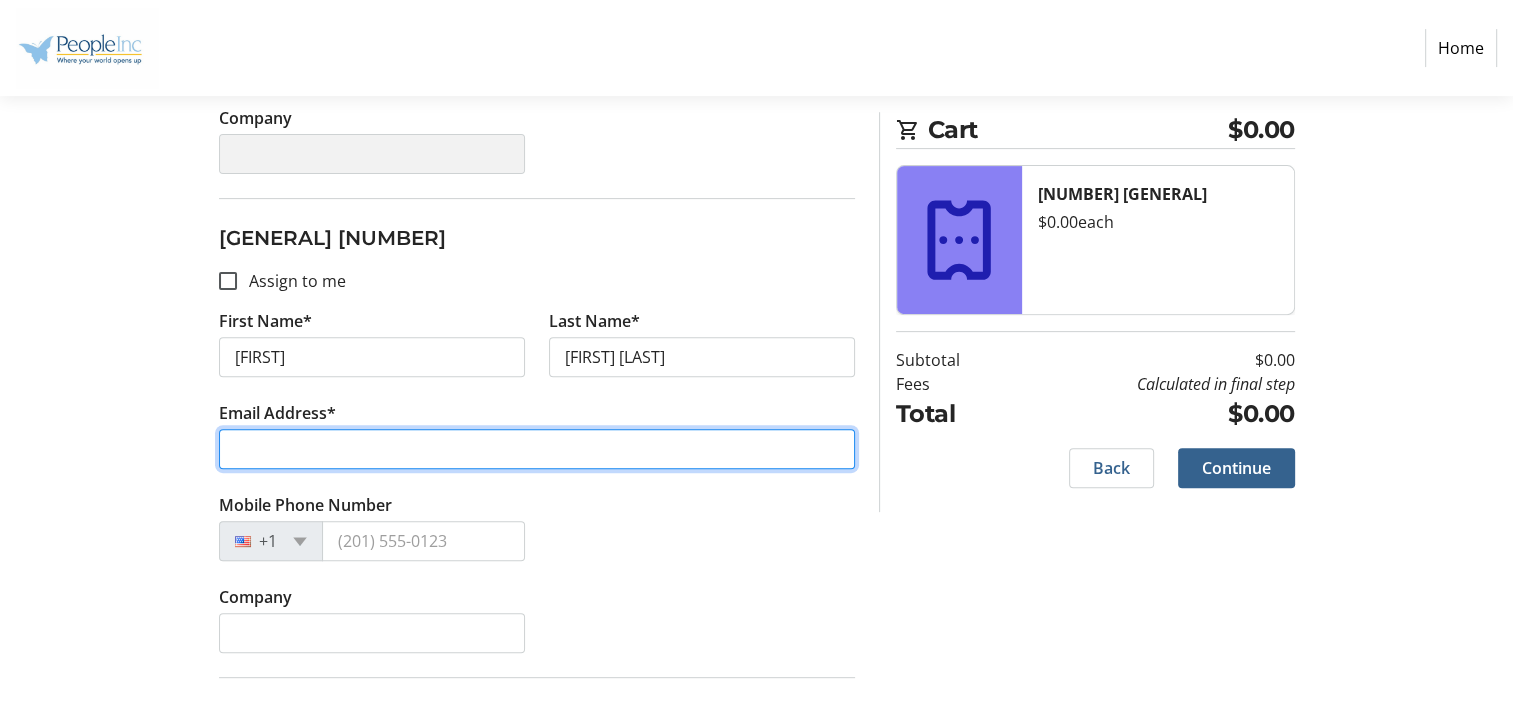 click on "Email Address*" at bounding box center (537, 449) 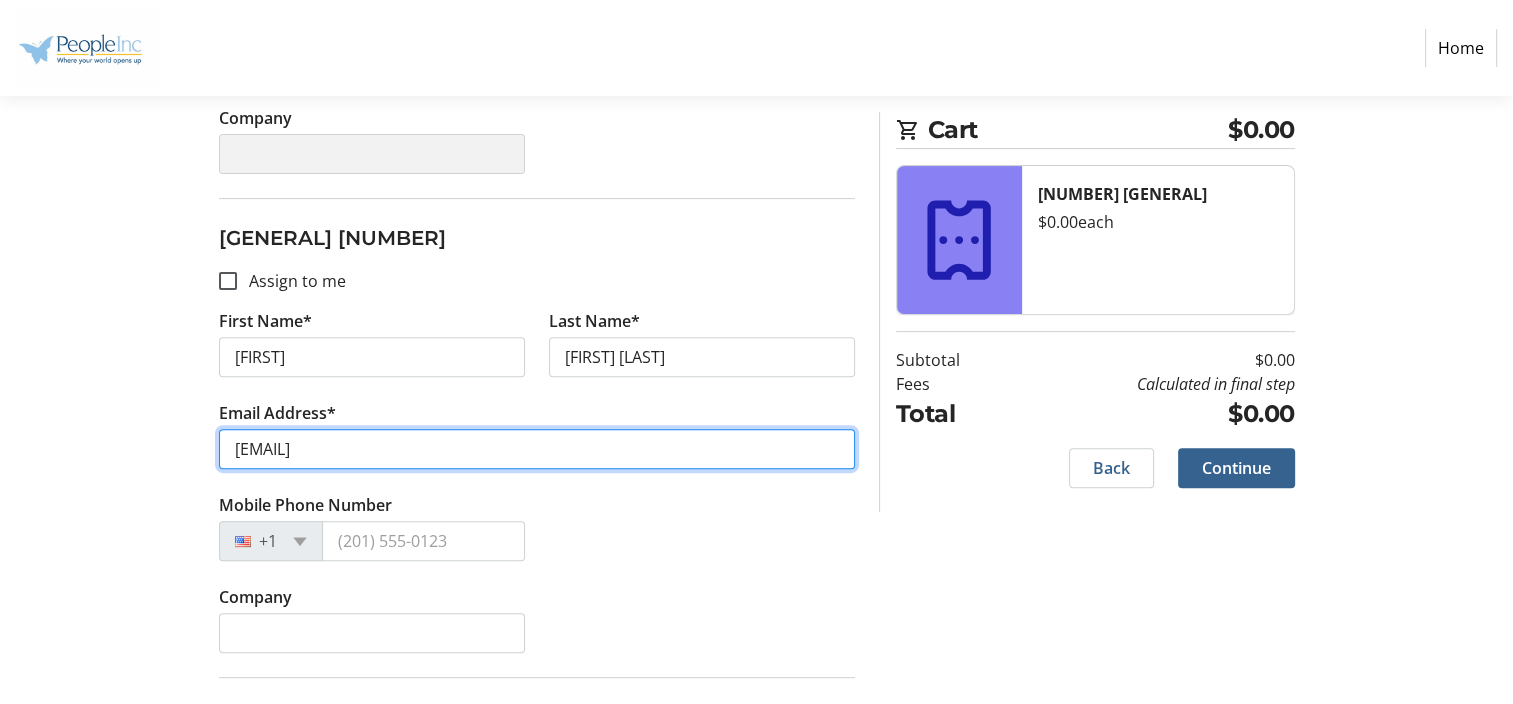 type on "[EMAIL]" 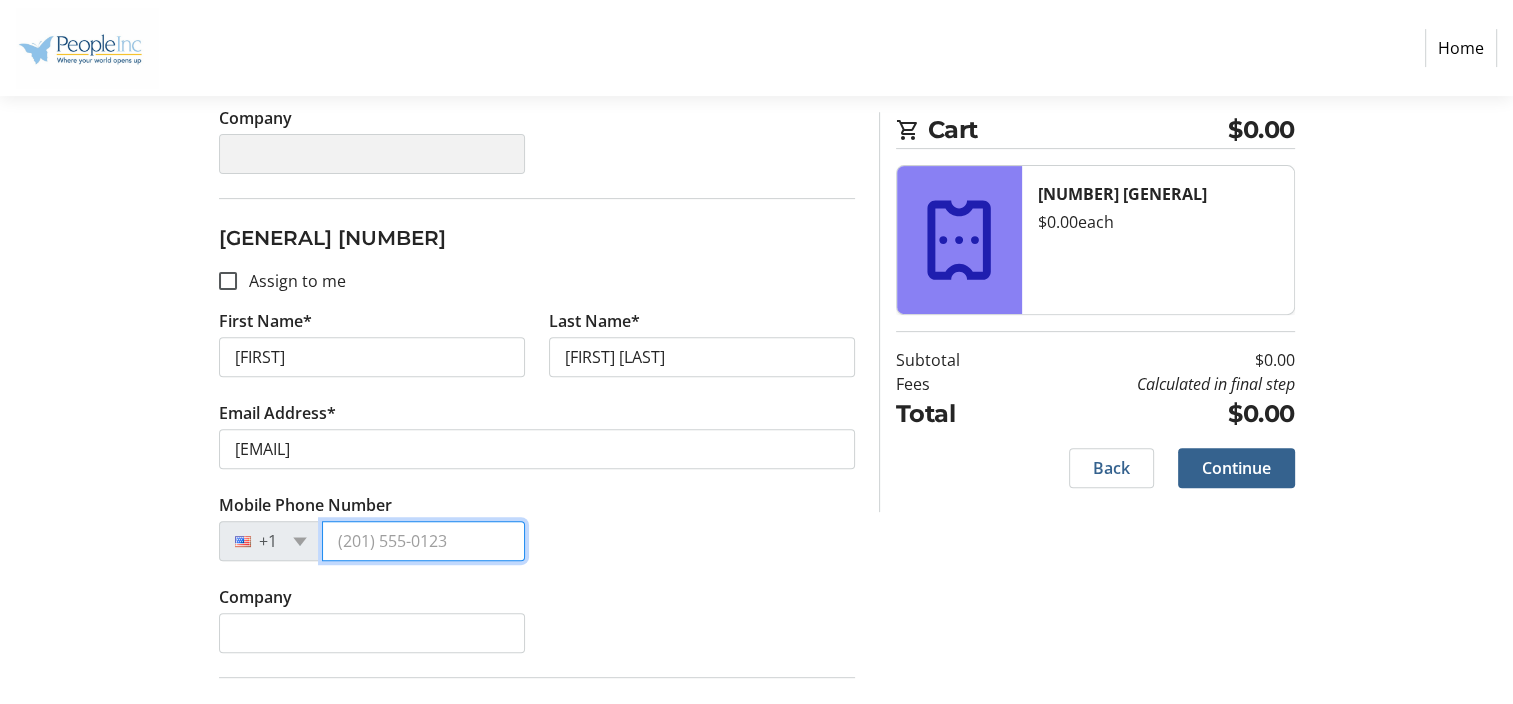 click on "Mobile Phone Number" at bounding box center [423, 541] 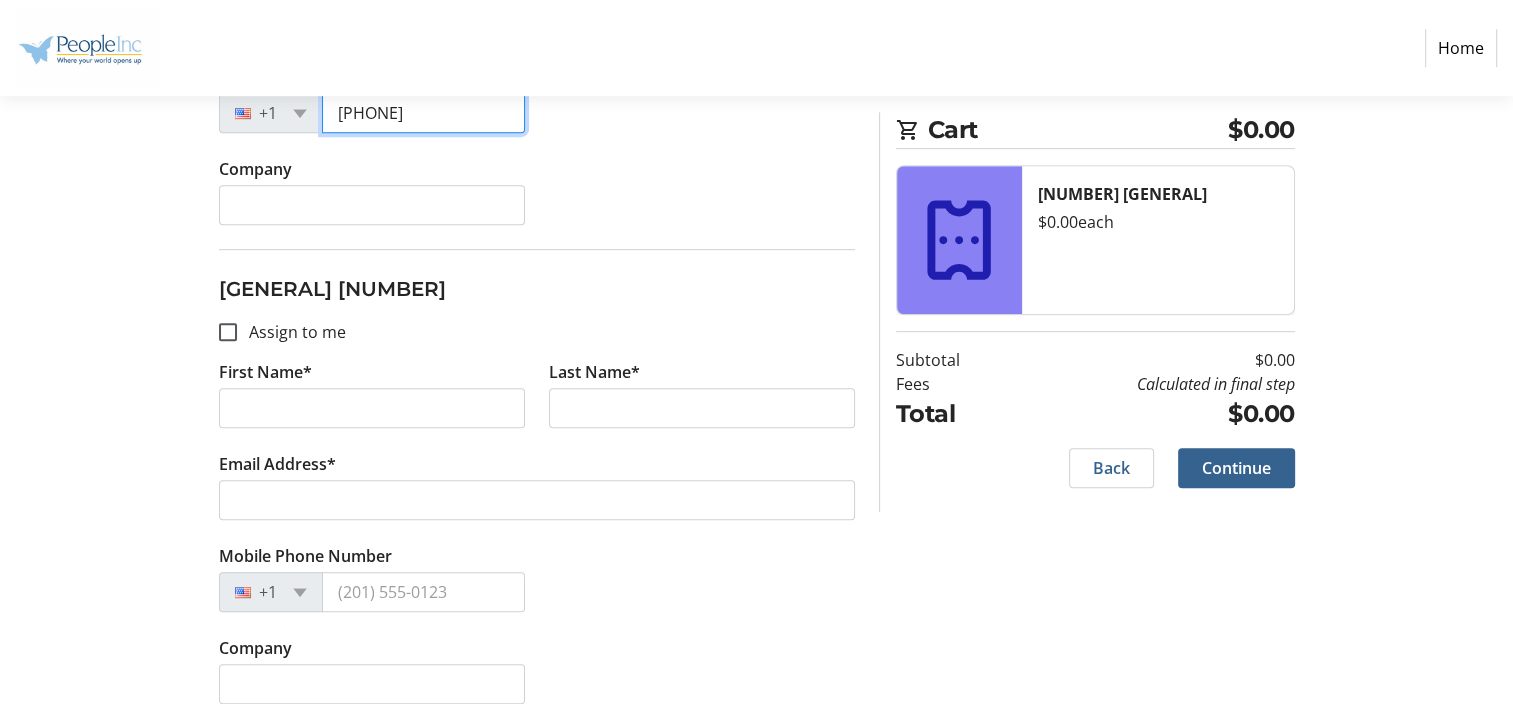 scroll, scrollTop: 1166, scrollLeft: 0, axis: vertical 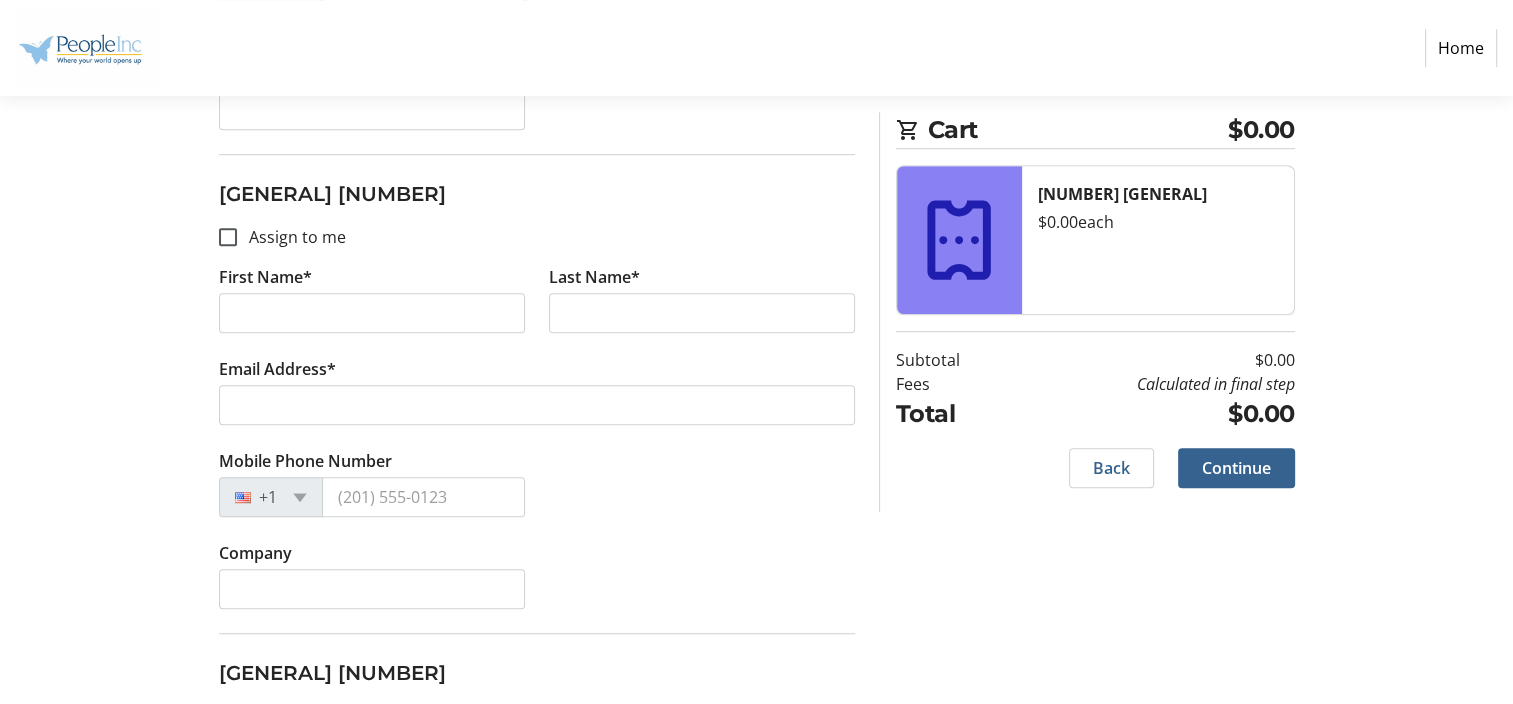 type on "[PHONE]" 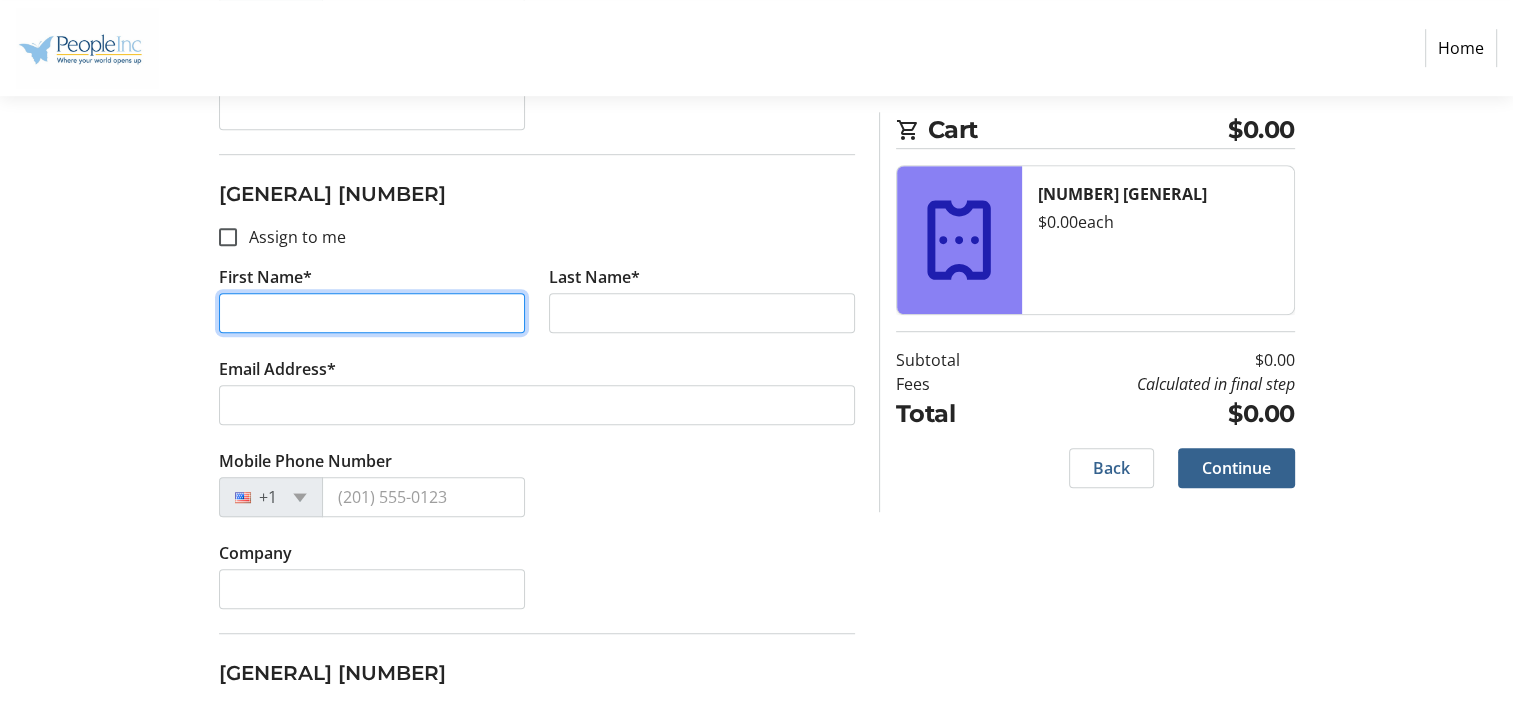 click on "First Name*" at bounding box center (372, 313) 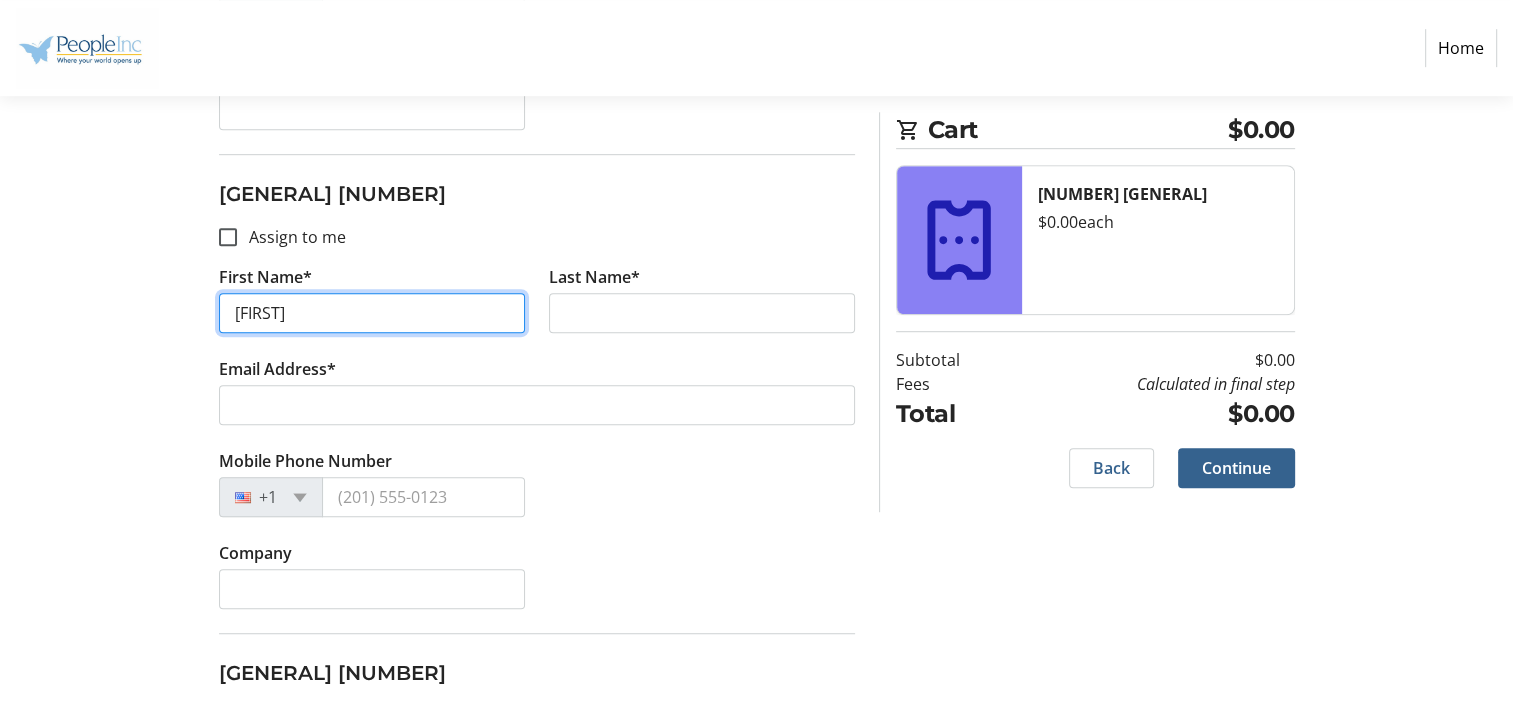 type on "[FIRST]" 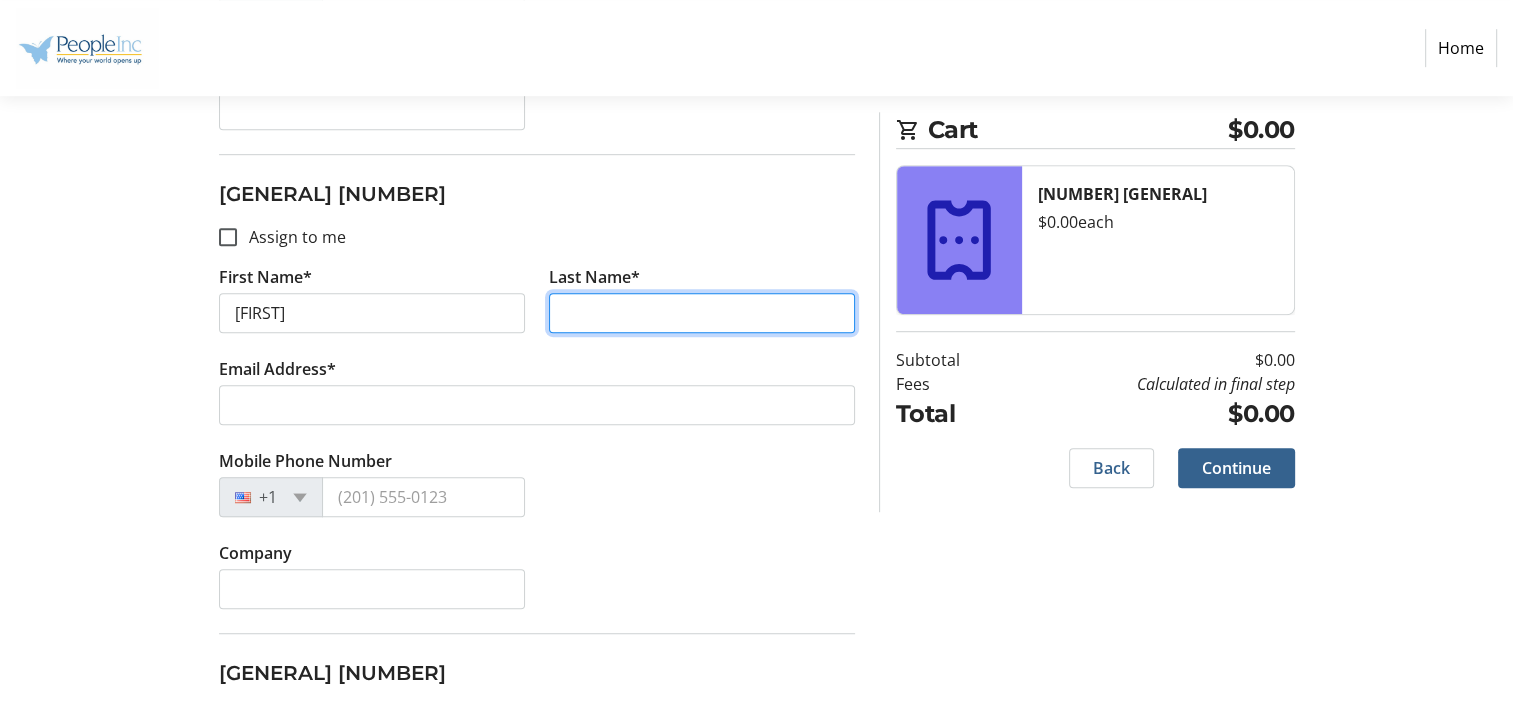 click on "Last Name*" at bounding box center [702, 313] 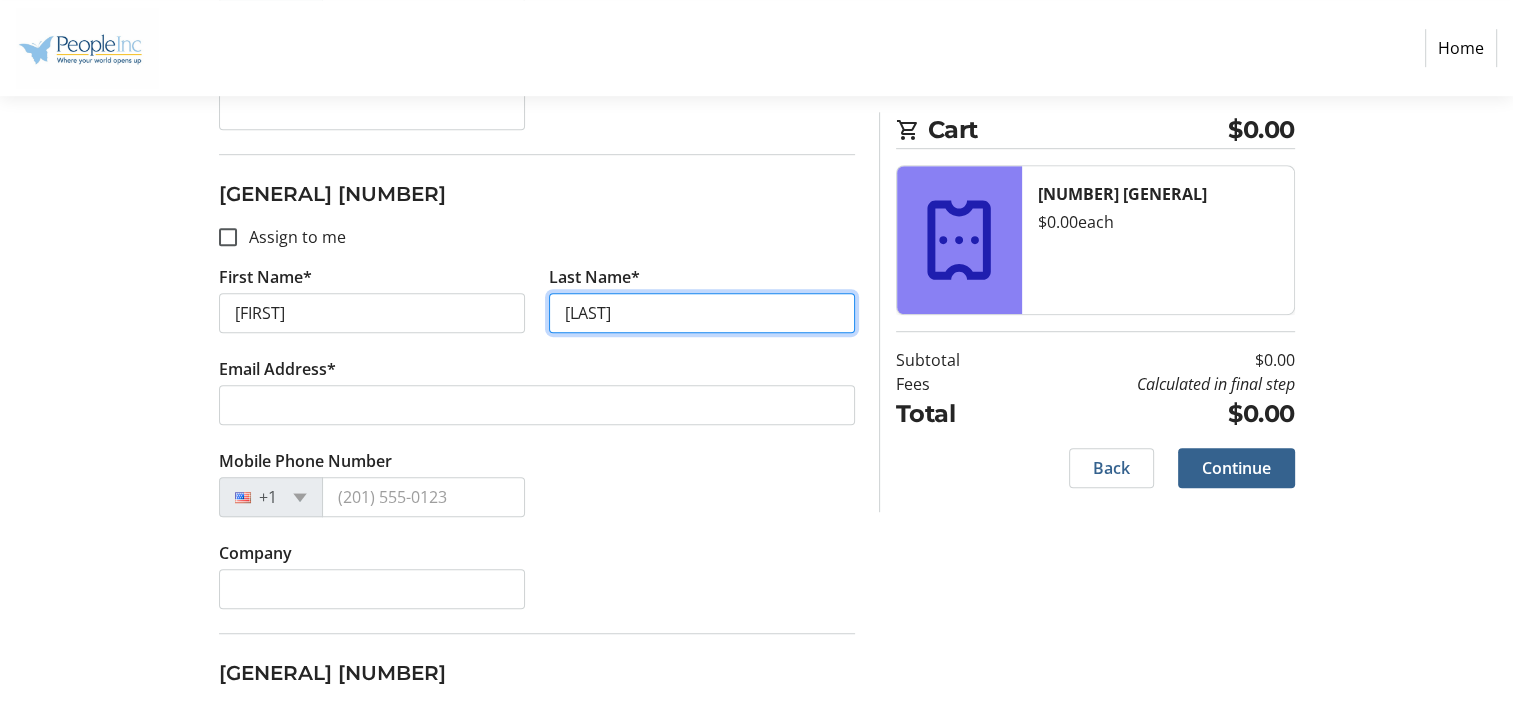type on "[LAST]" 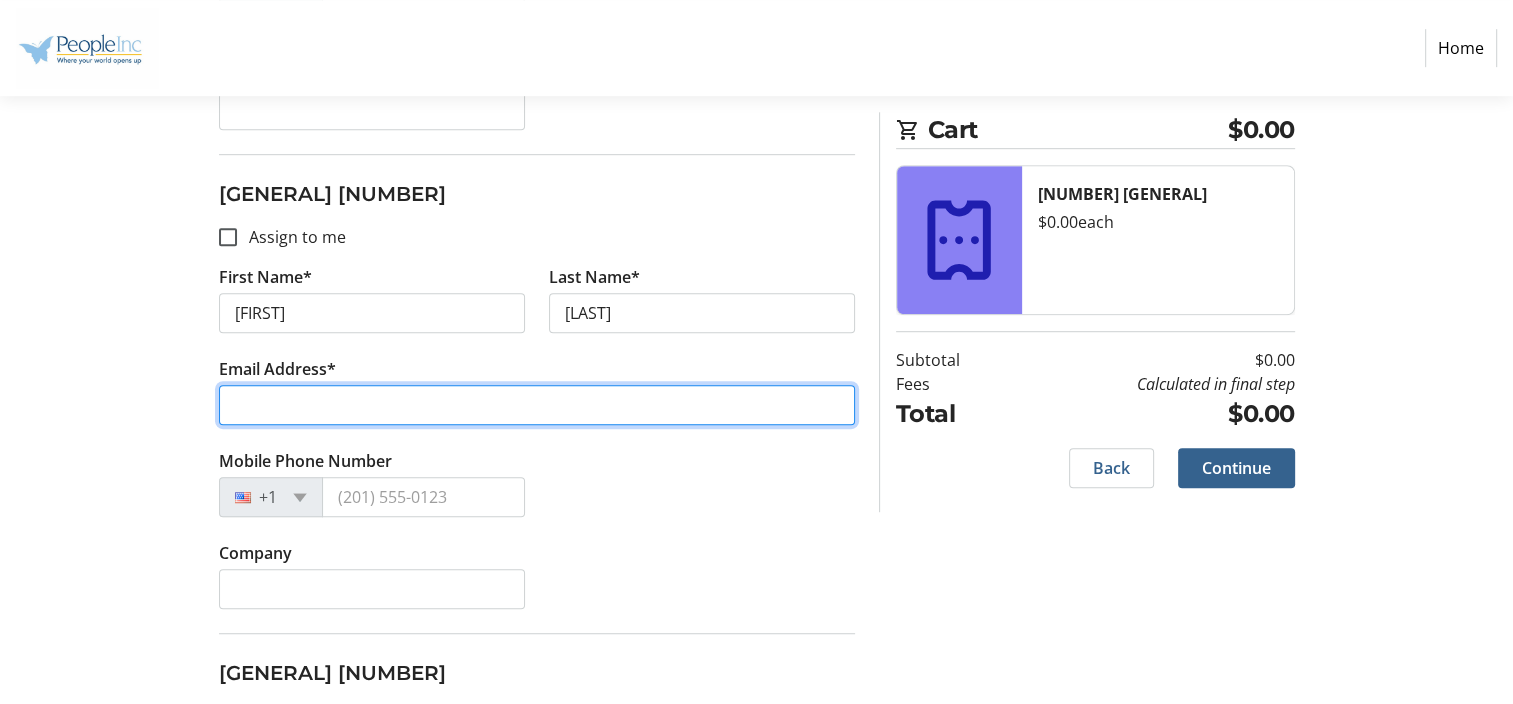click on "Email Address*" at bounding box center [537, 405] 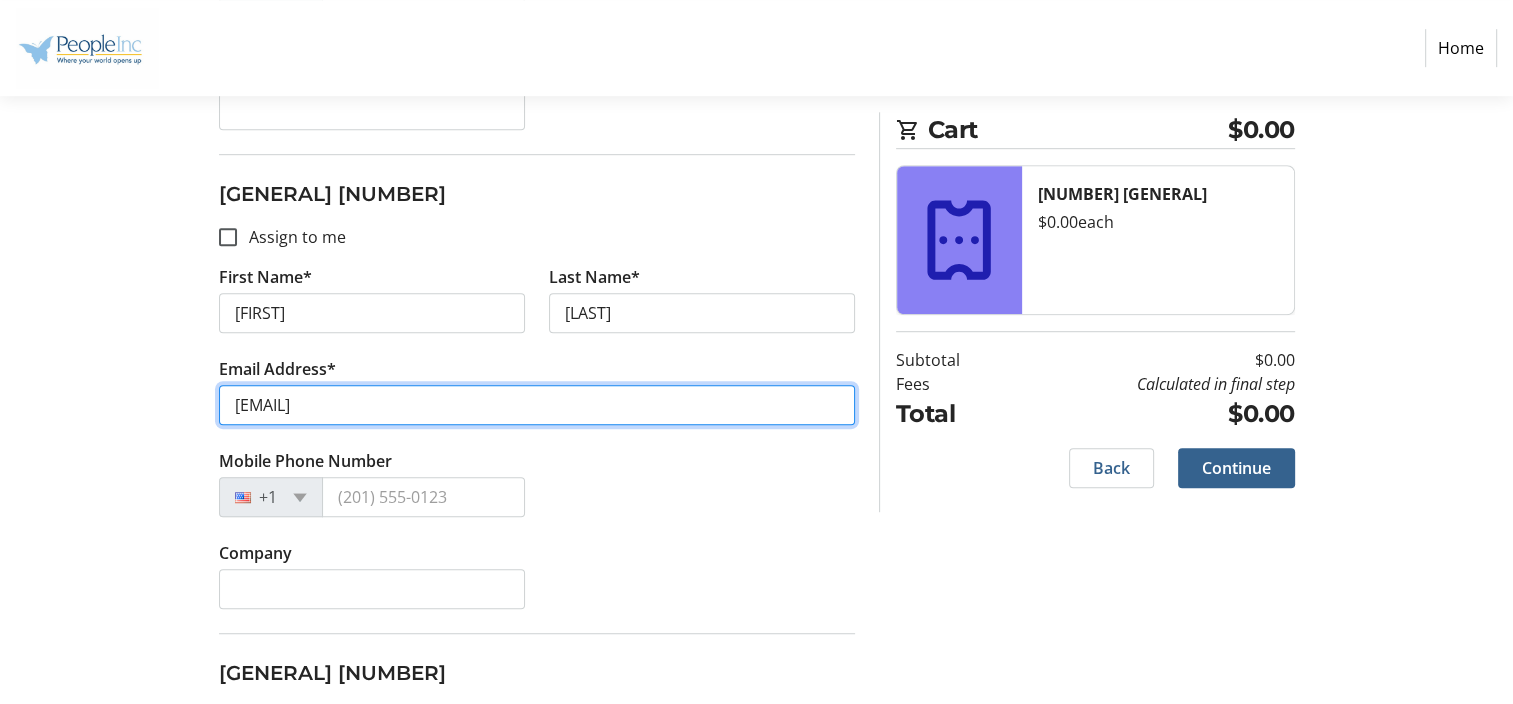 type on "[EMAIL]" 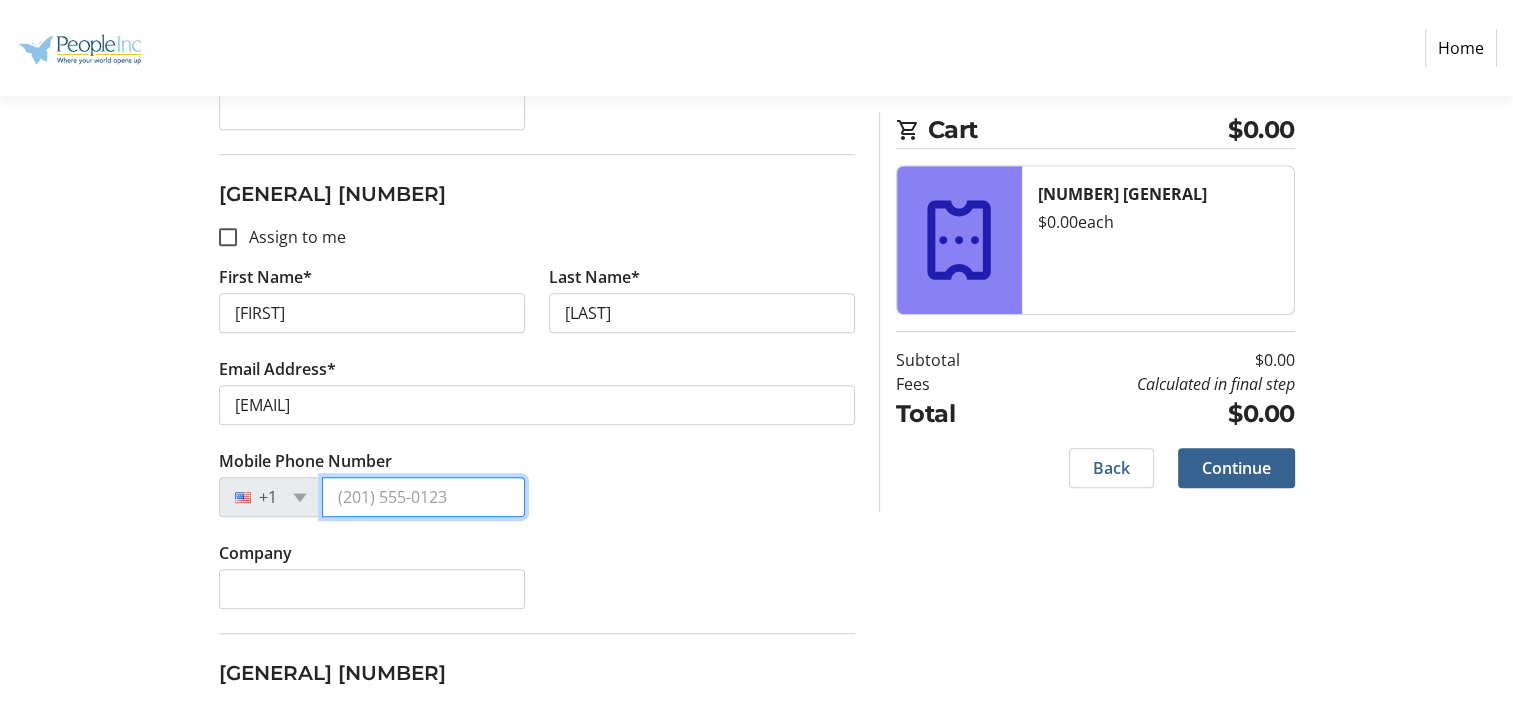 click on "Mobile Phone Number" at bounding box center (423, 497) 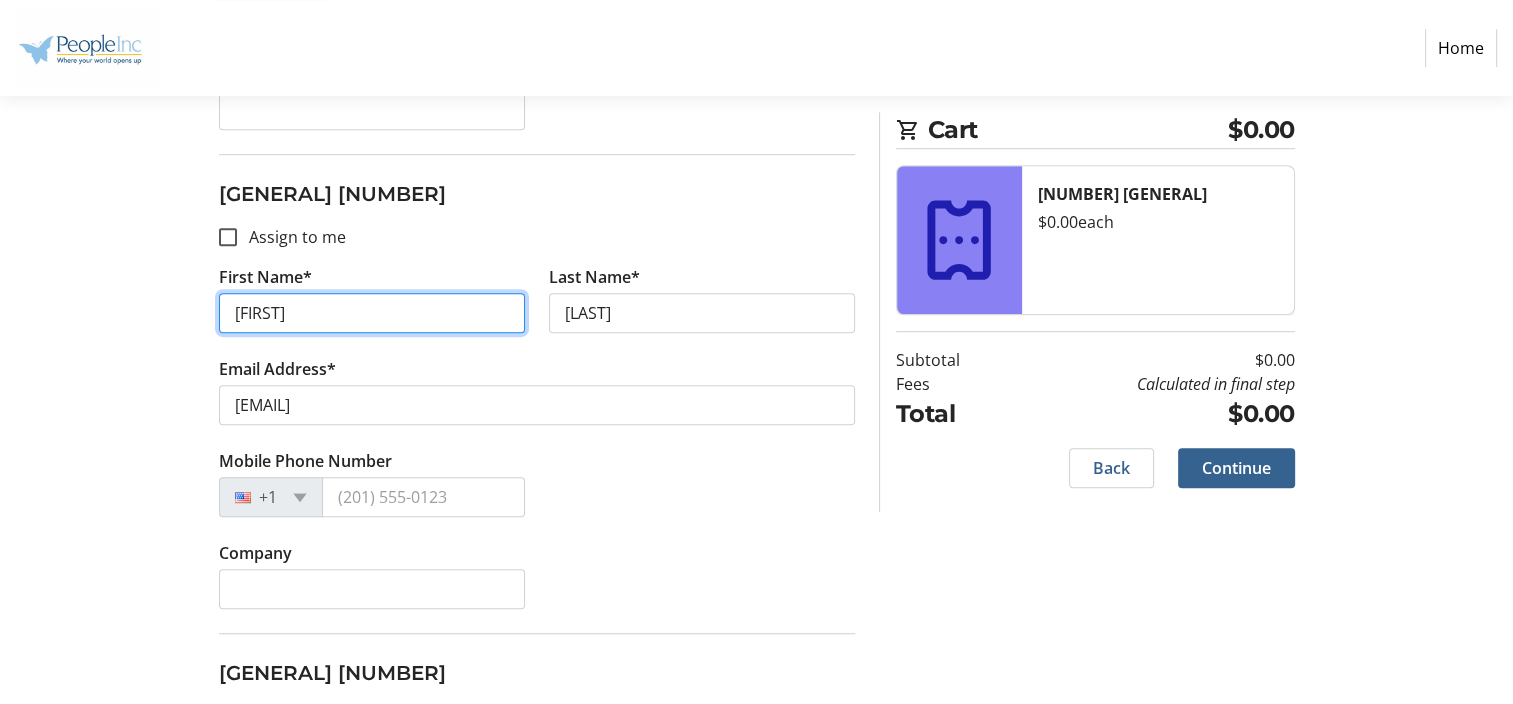 click on "[FIRST]" at bounding box center [372, 313] 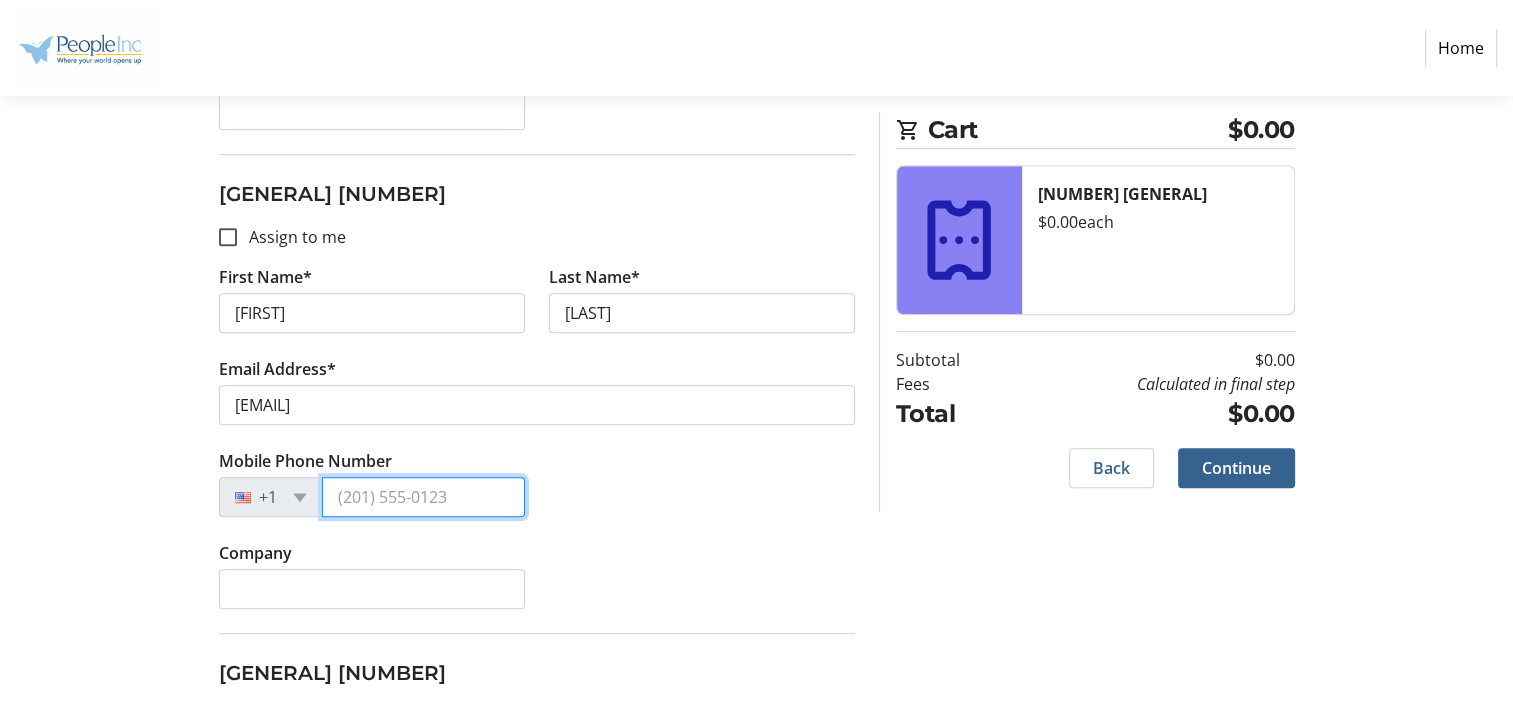 click on "Mobile Phone Number" at bounding box center (423, 497) 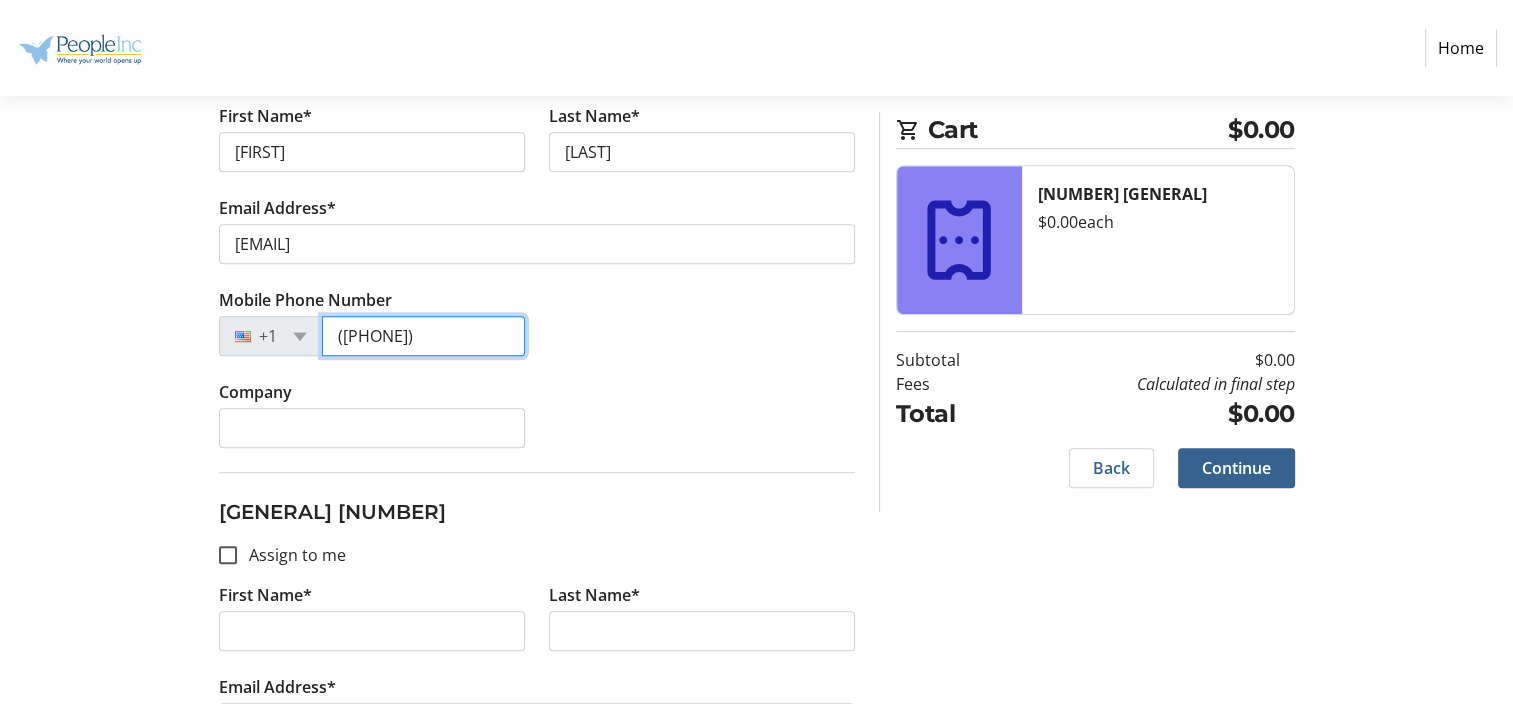 scroll, scrollTop: 1352, scrollLeft: 0, axis: vertical 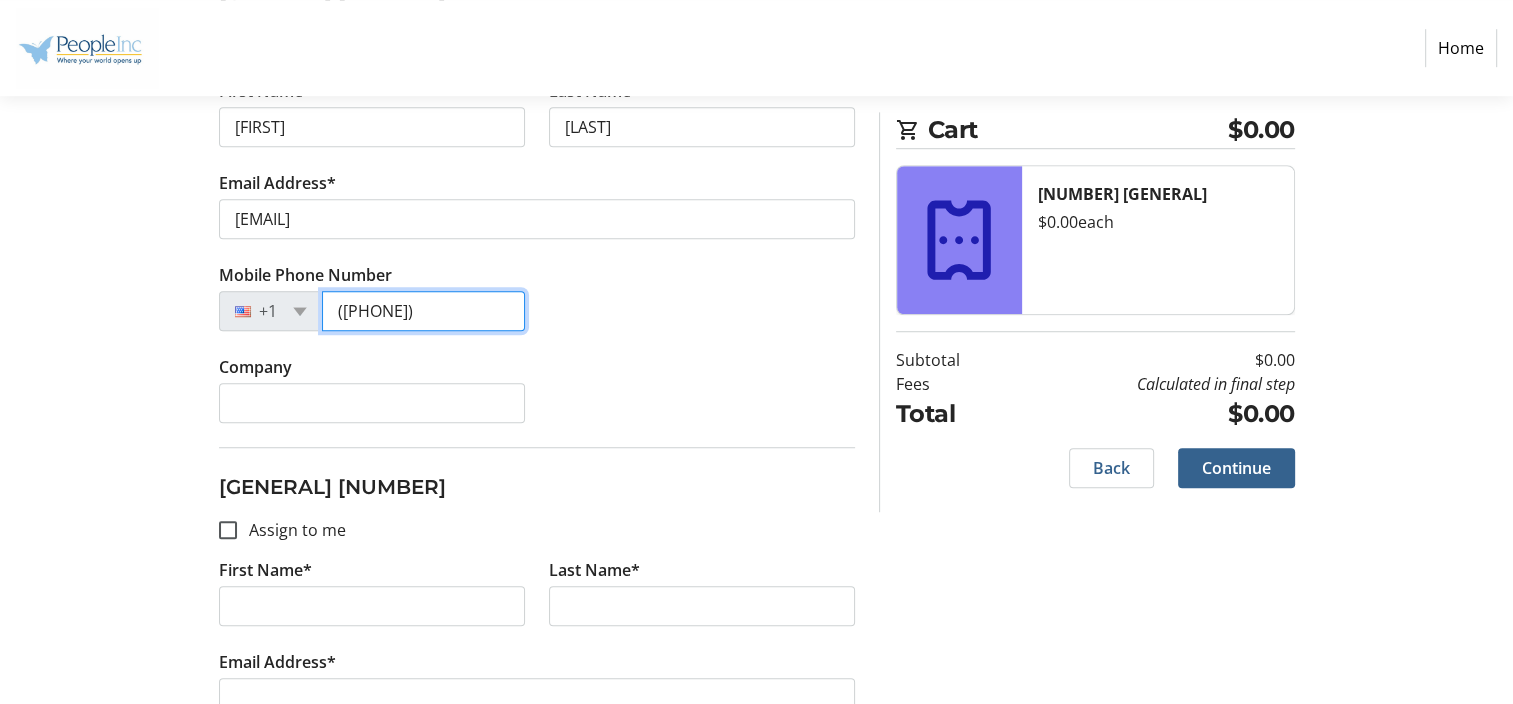 type on "([PHONE])" 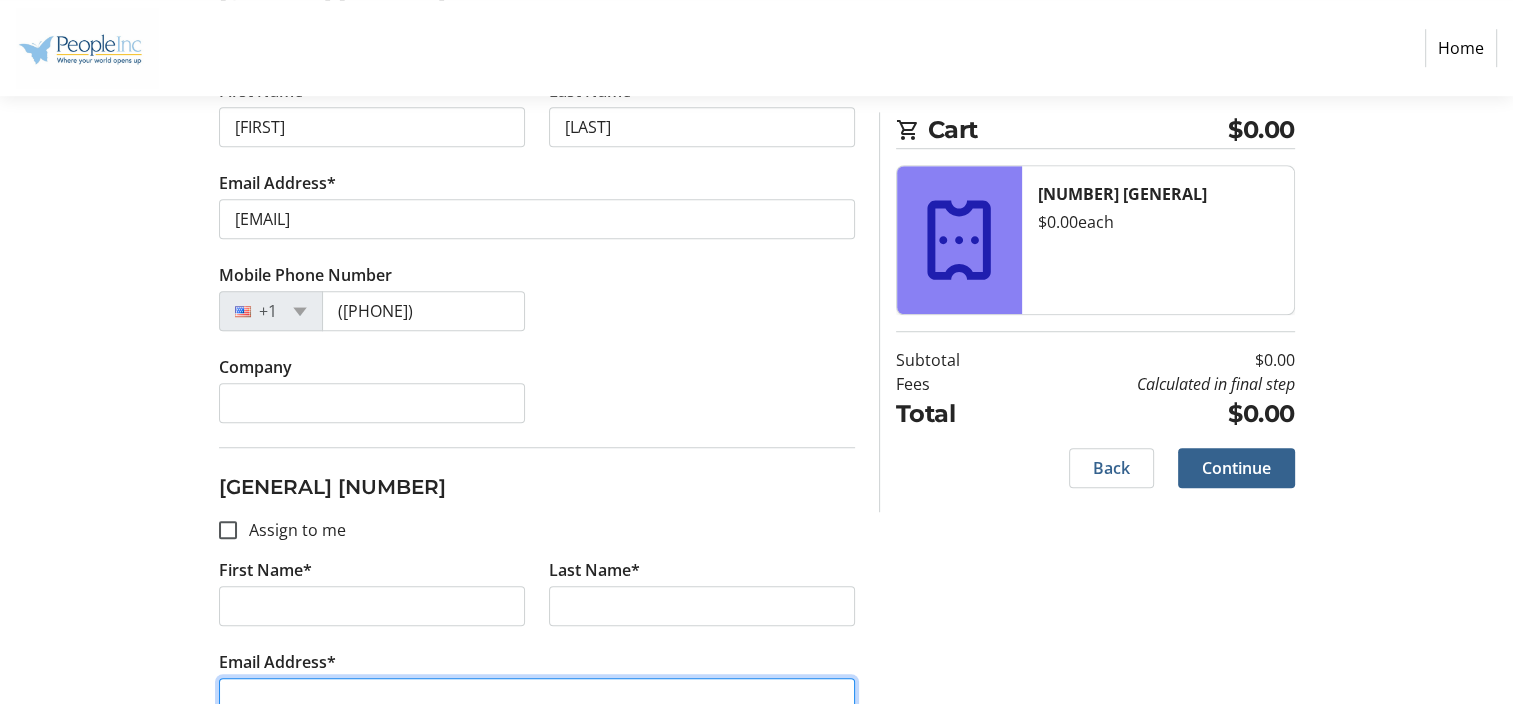 click on "Email Address*" at bounding box center (537, 698) 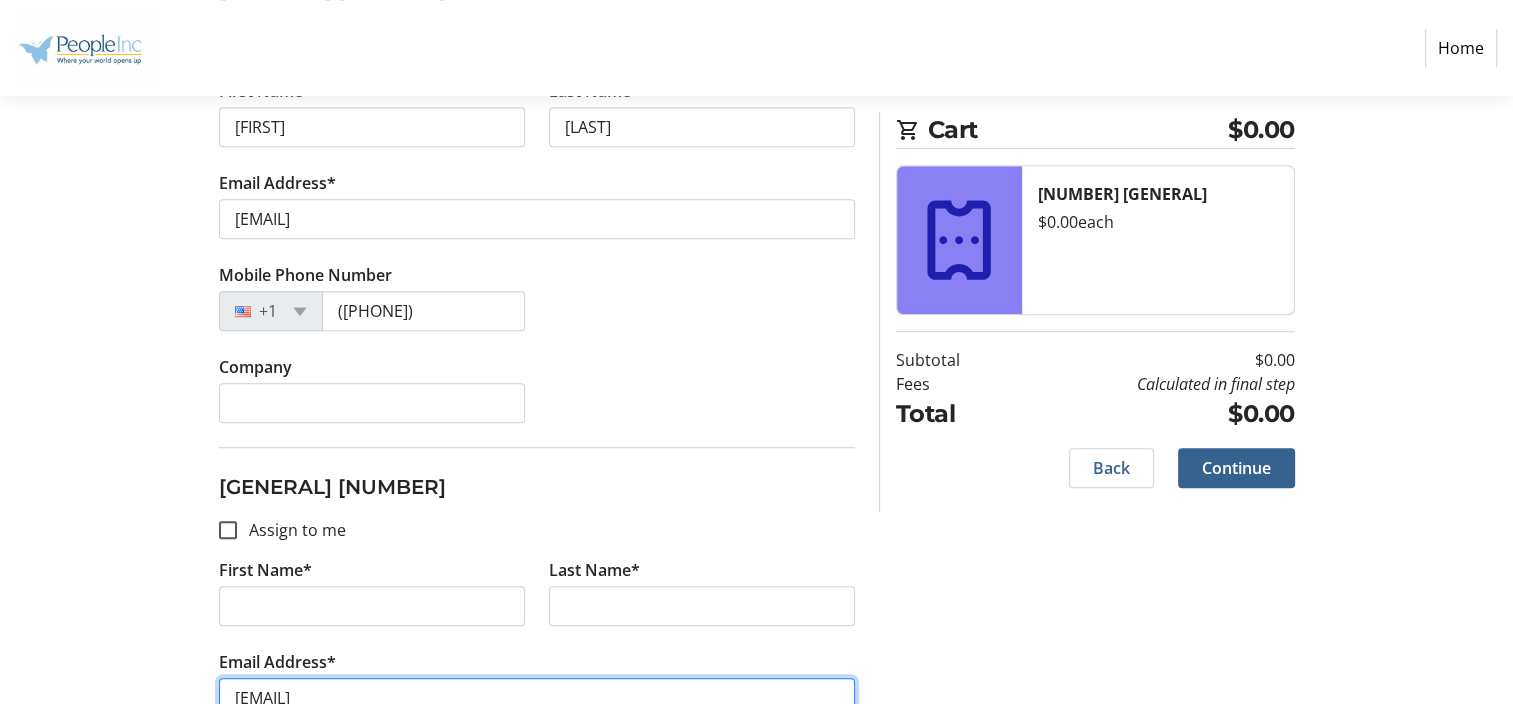 type on "[EMAIL]" 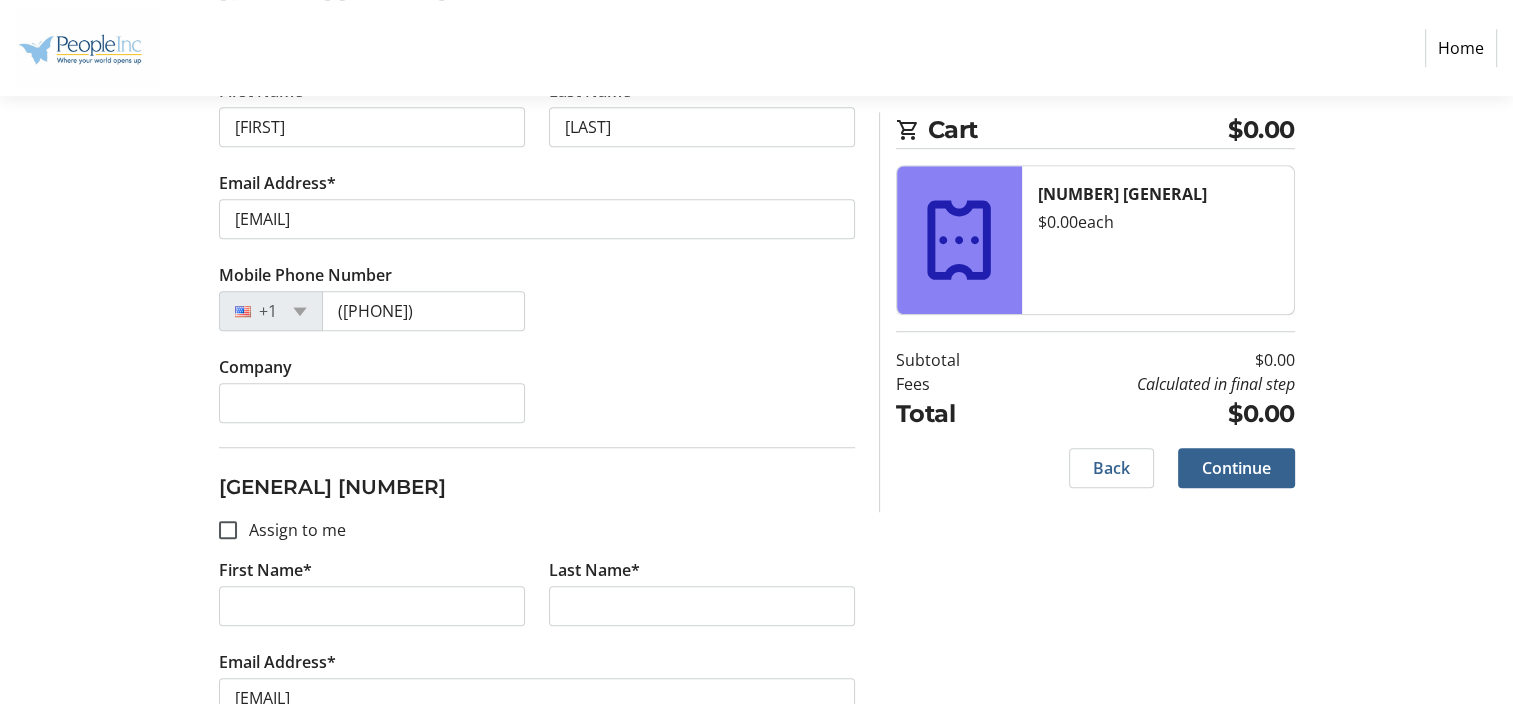 click on "First Name*" 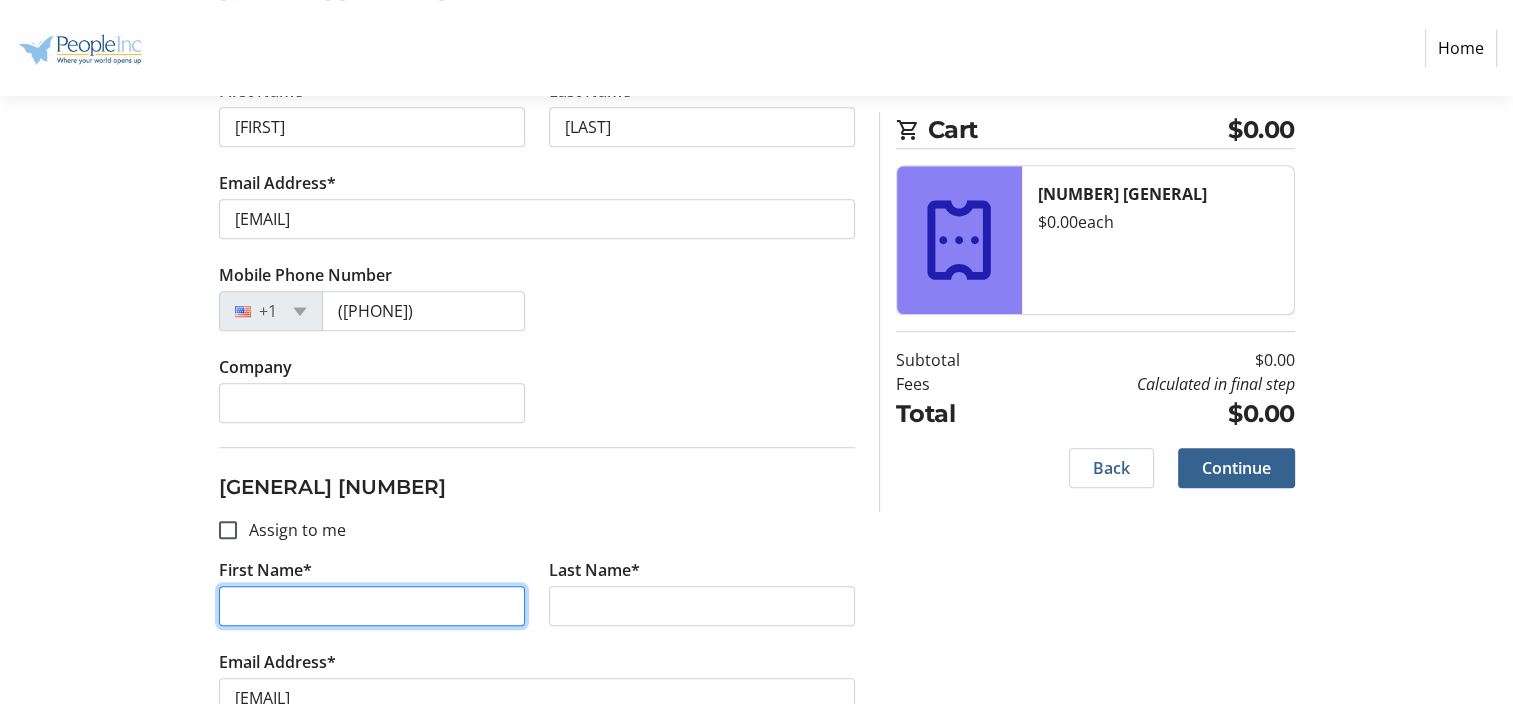 click on "First Name*" at bounding box center [372, 606] 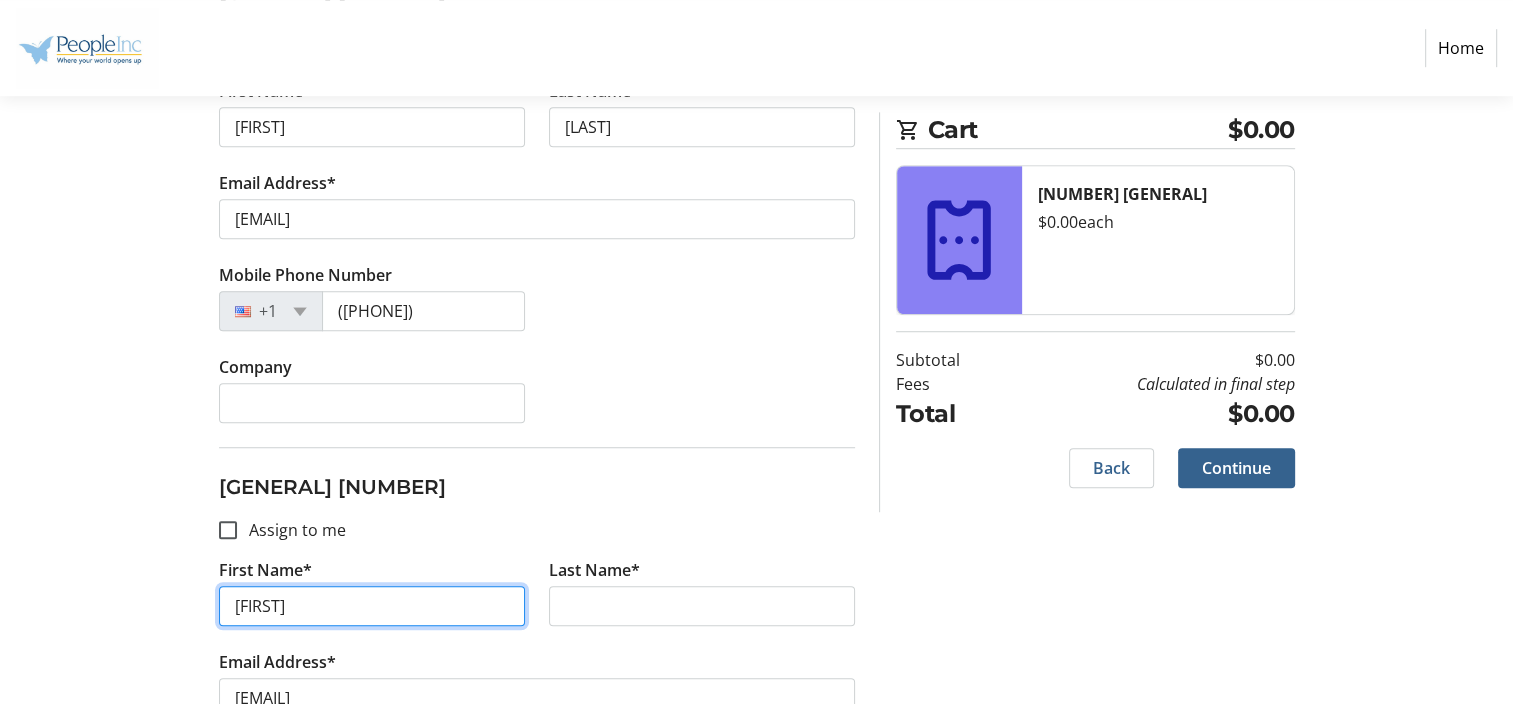 type on "[FIRST]" 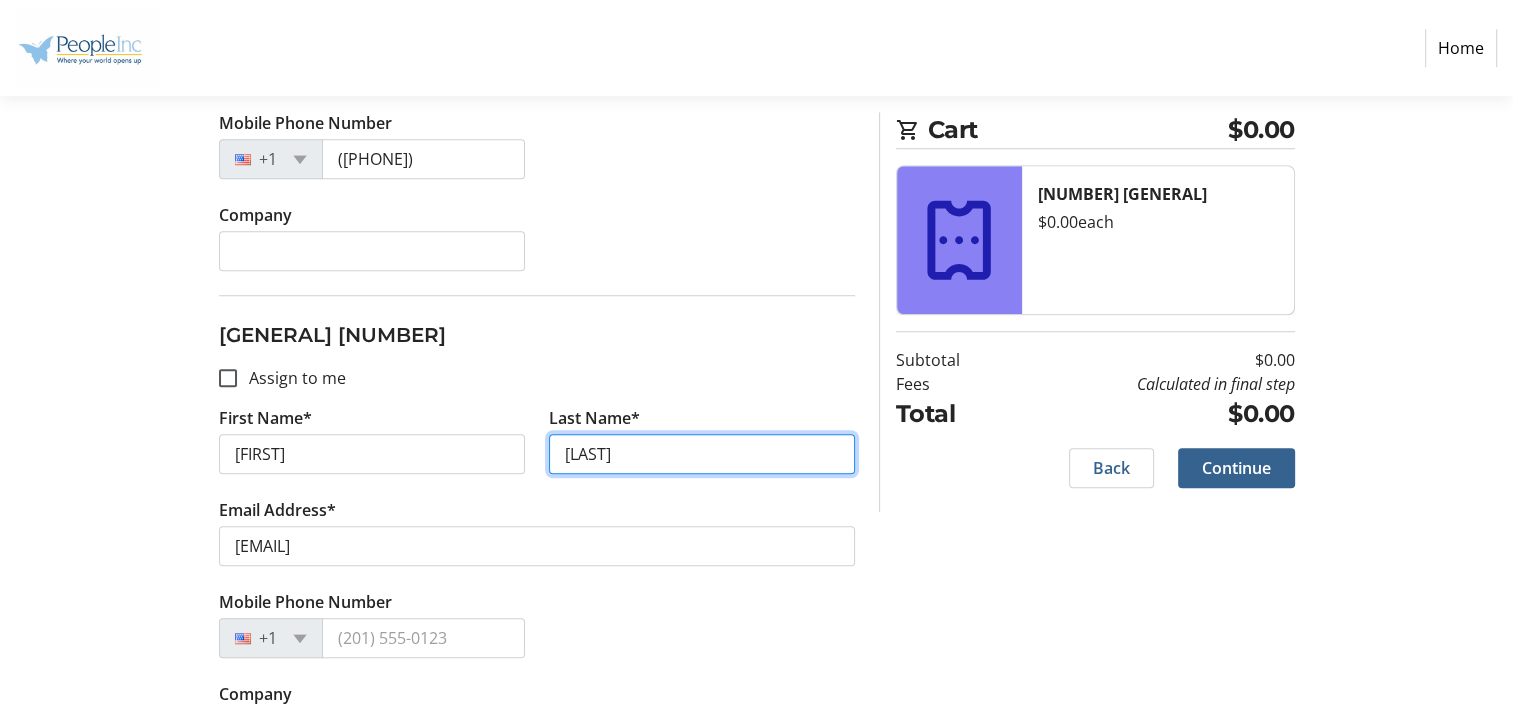 scroll, scrollTop: 1528, scrollLeft: 0, axis: vertical 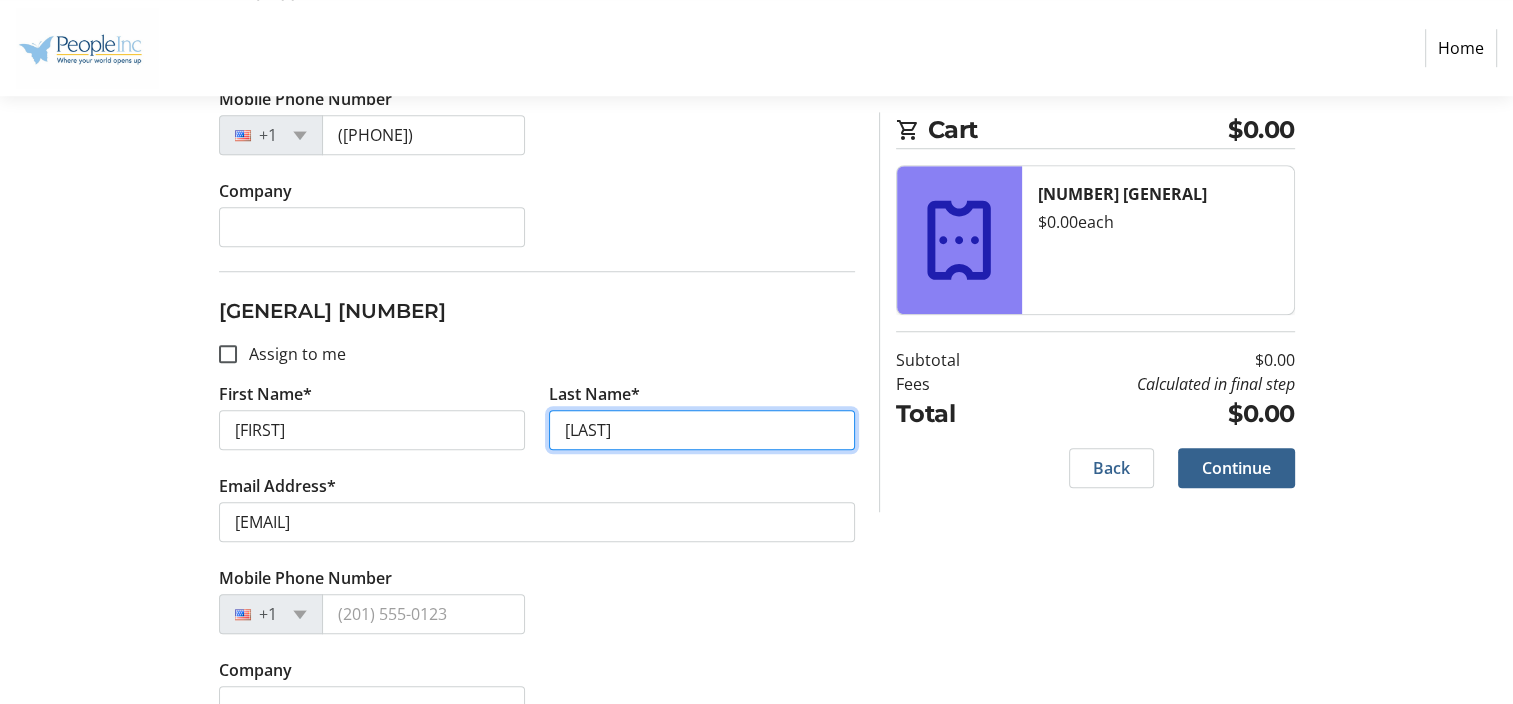 type on "[LAST]" 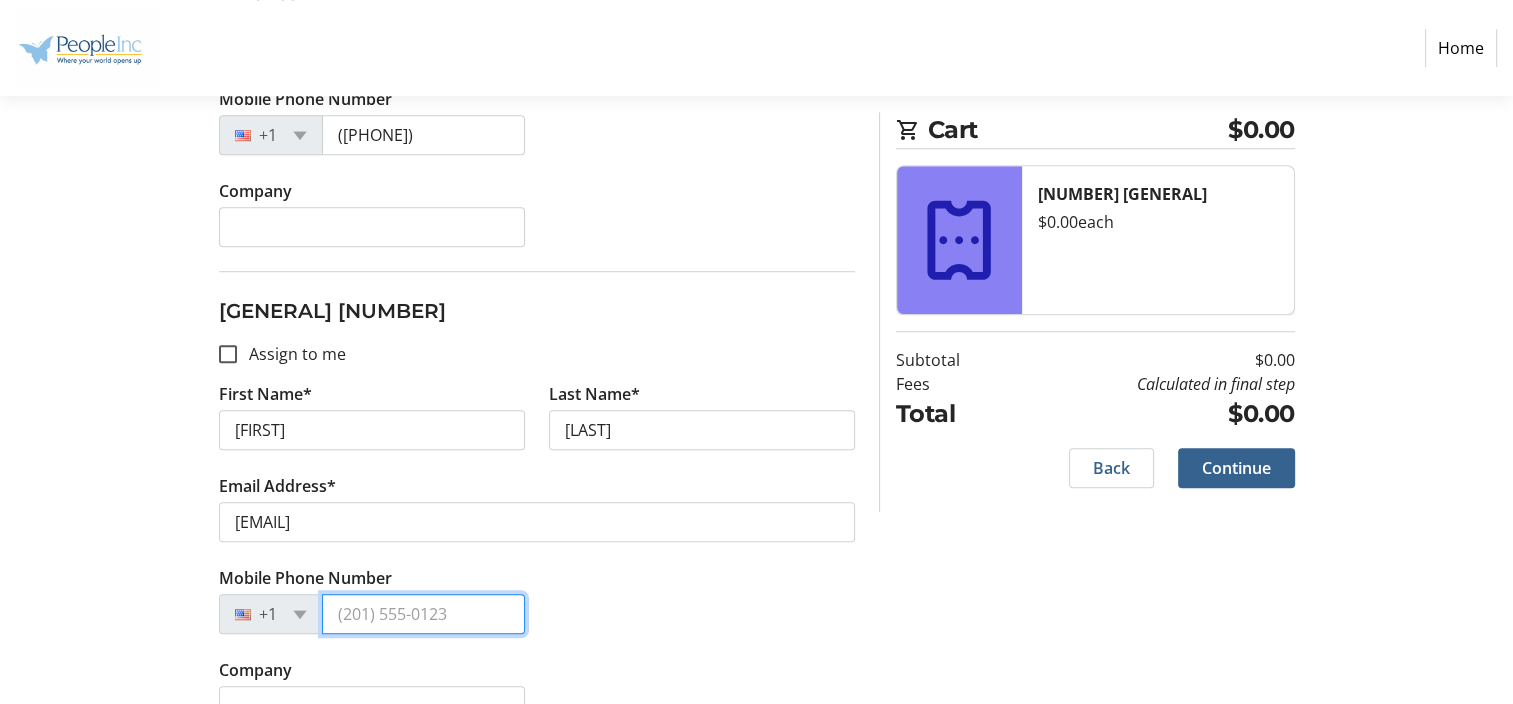 click on "Mobile Phone Number" at bounding box center (423, 614) 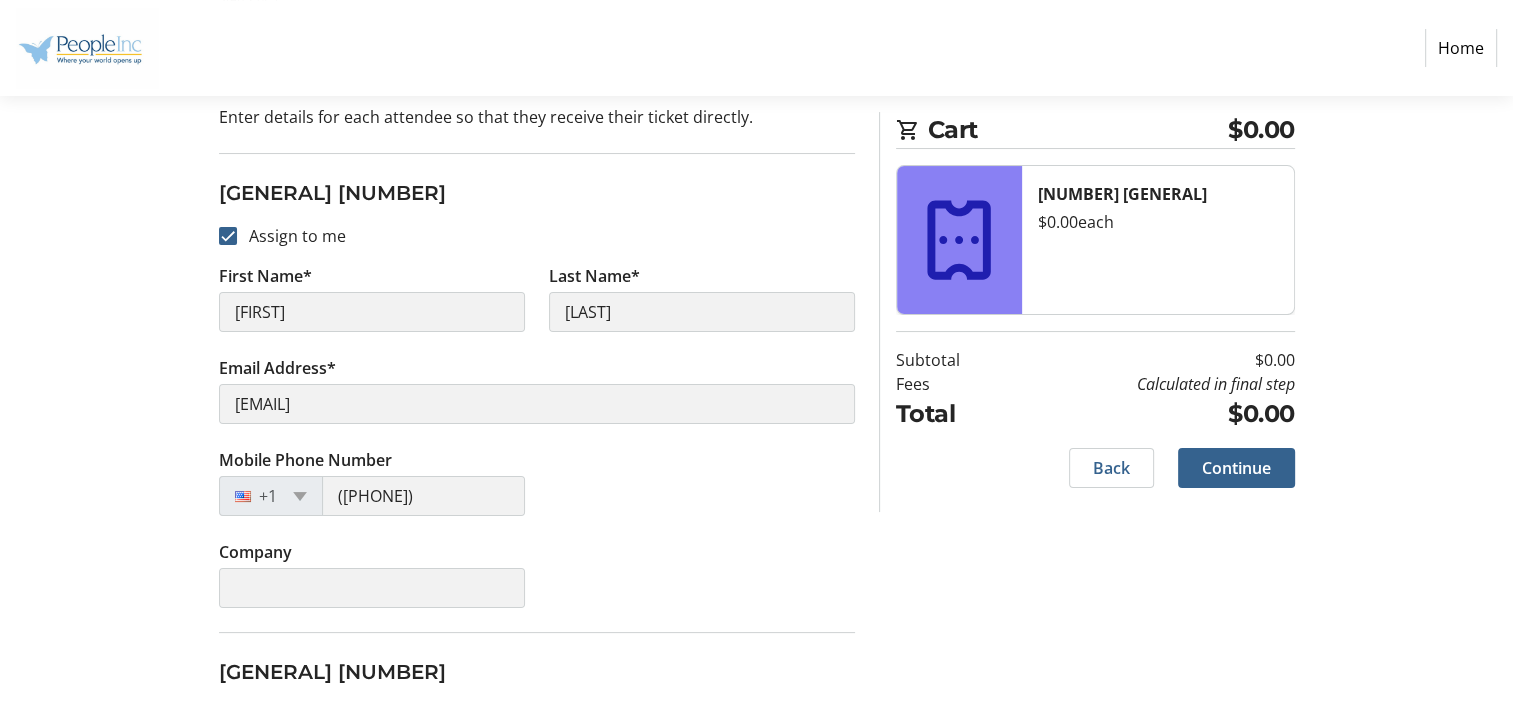 scroll, scrollTop: 207, scrollLeft: 0, axis: vertical 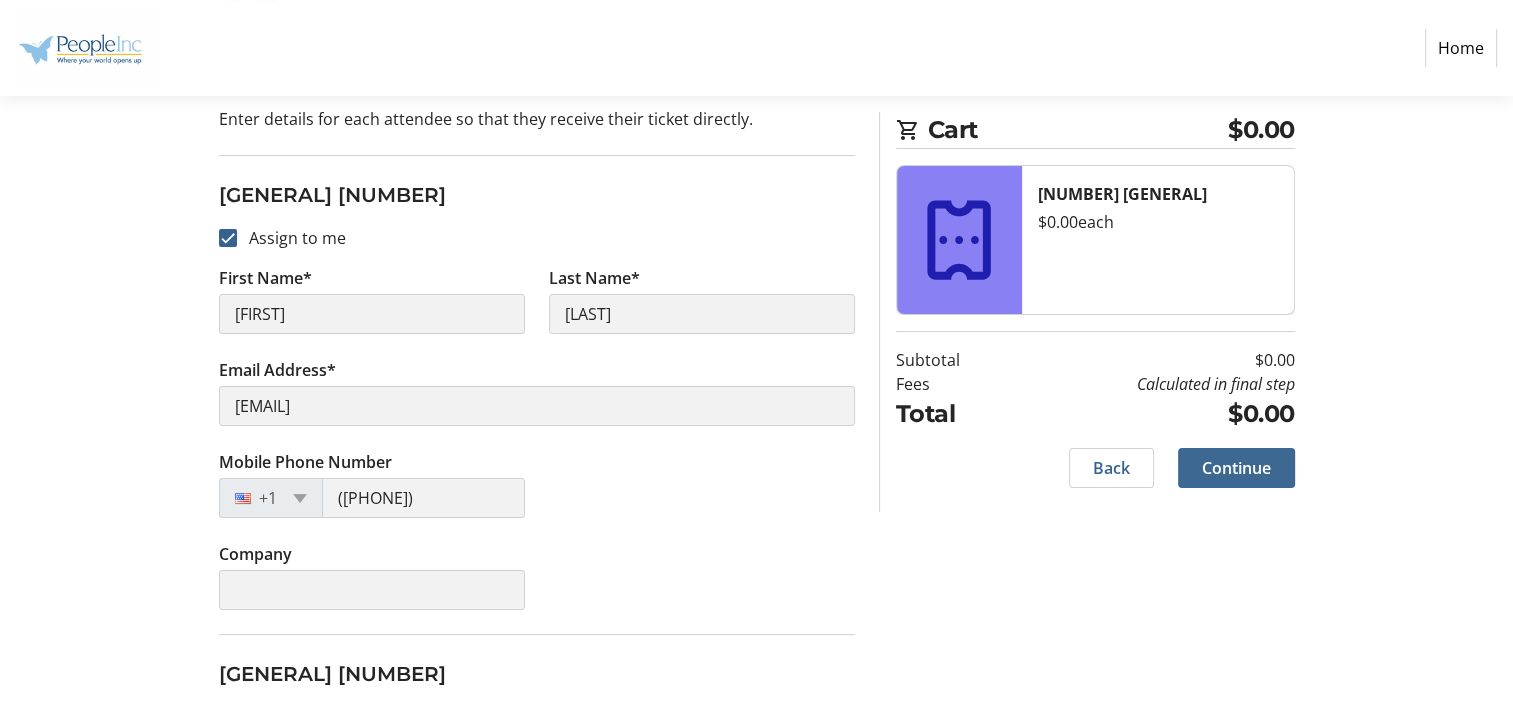 type on "([PHONE])" 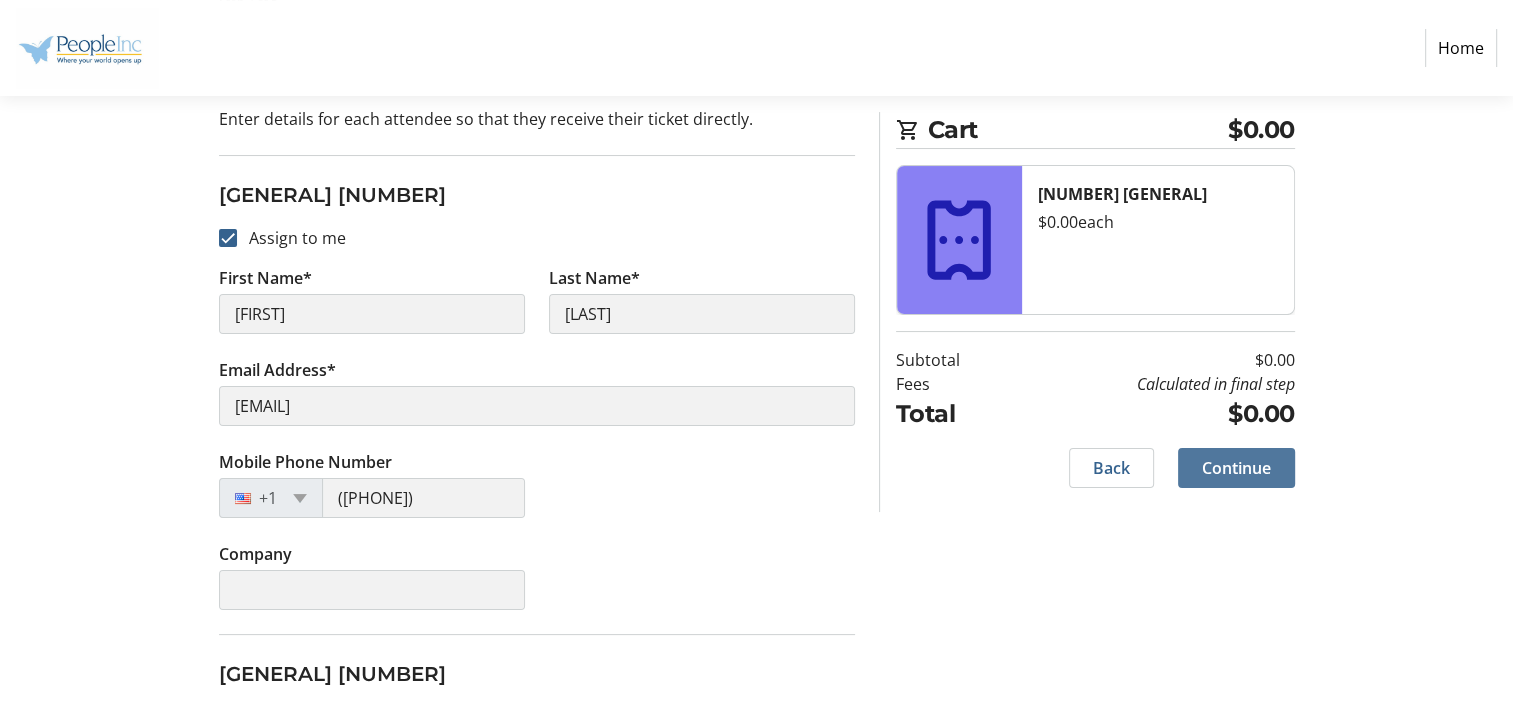 click on "Continue" 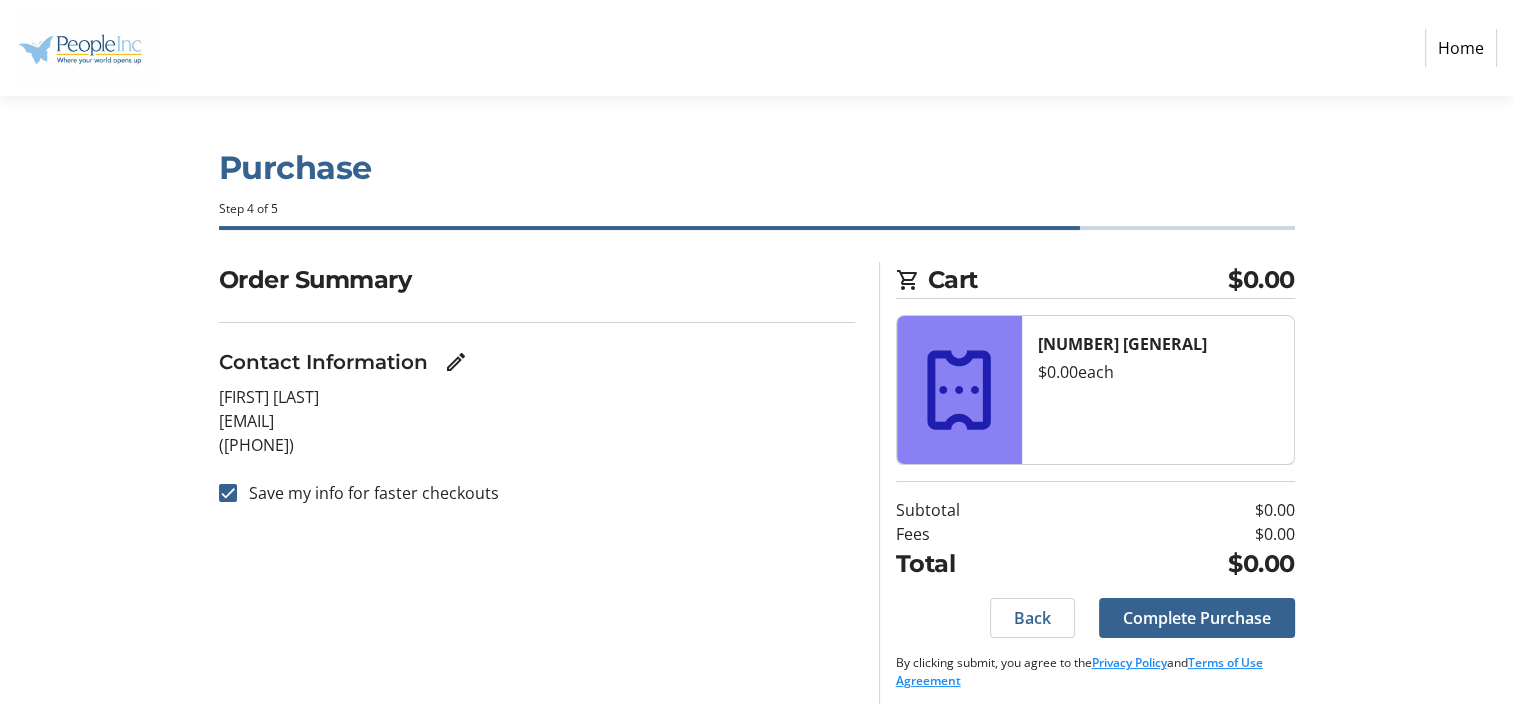 scroll, scrollTop: 9, scrollLeft: 0, axis: vertical 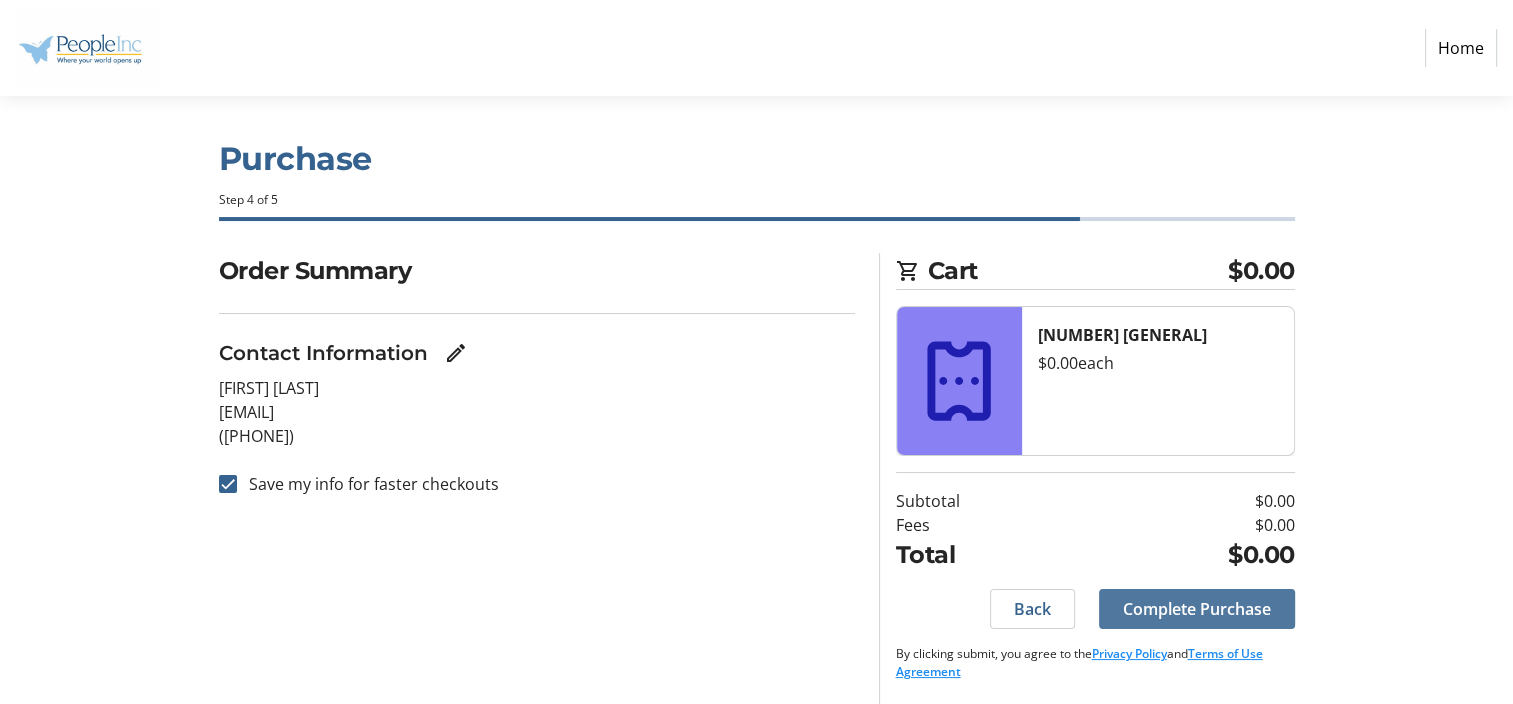 click on "Complete Purchase" 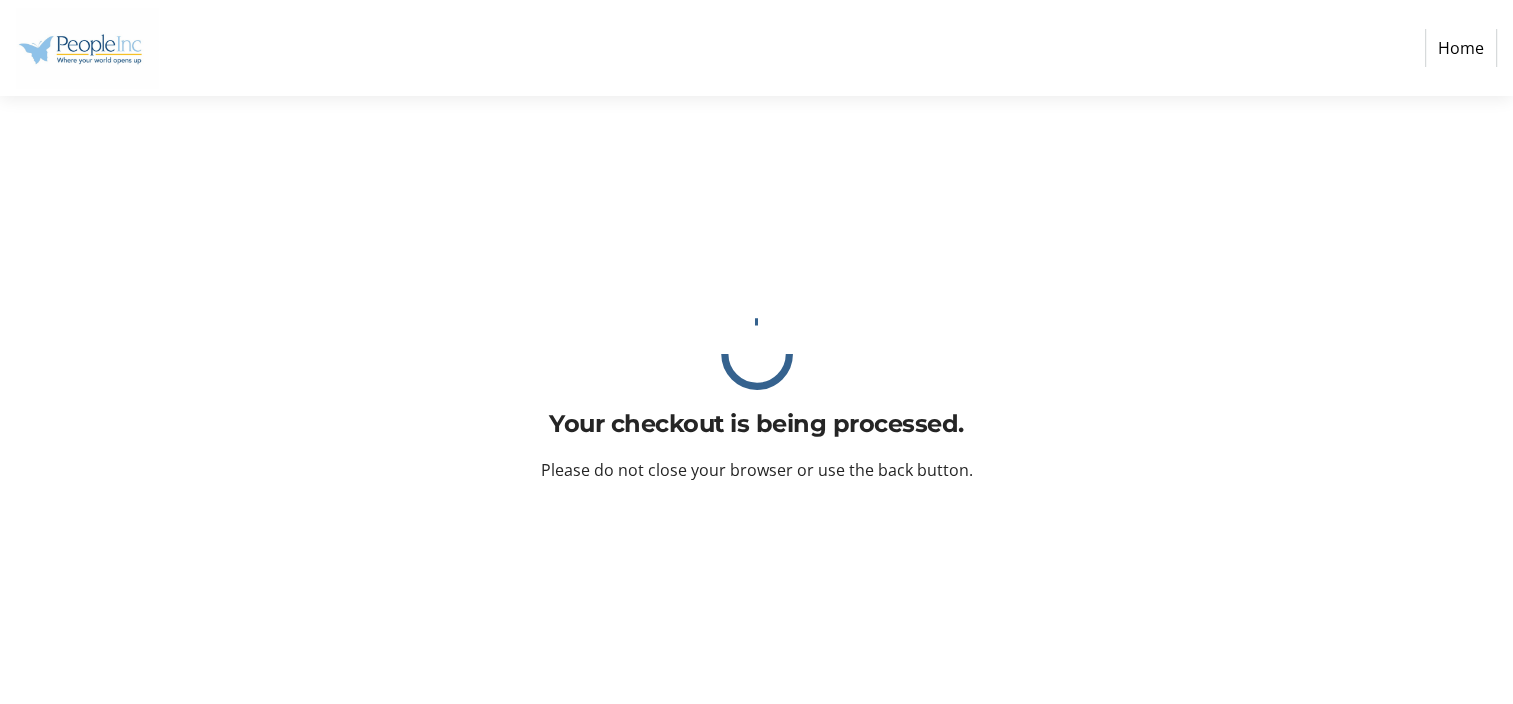 scroll, scrollTop: 0, scrollLeft: 0, axis: both 